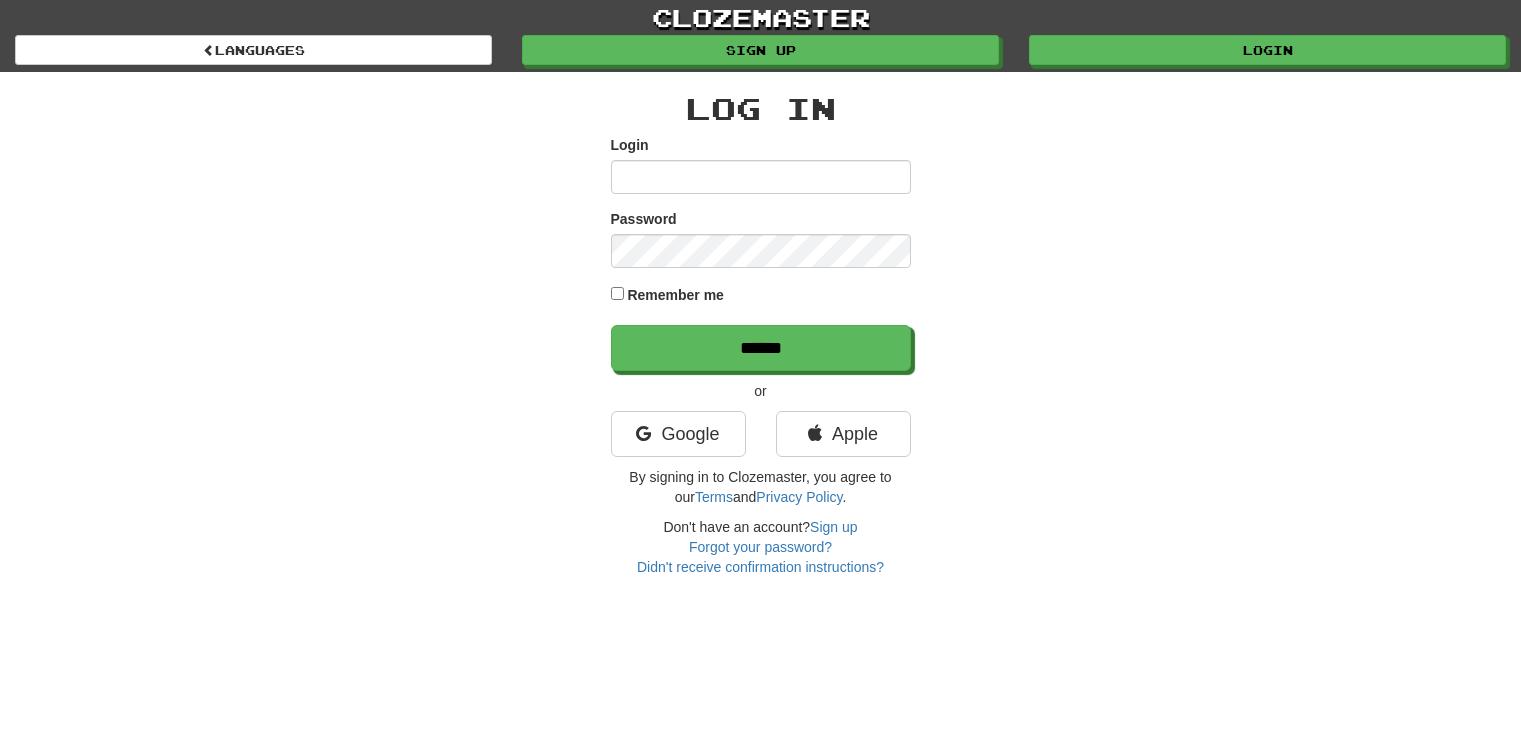 scroll, scrollTop: 0, scrollLeft: 0, axis: both 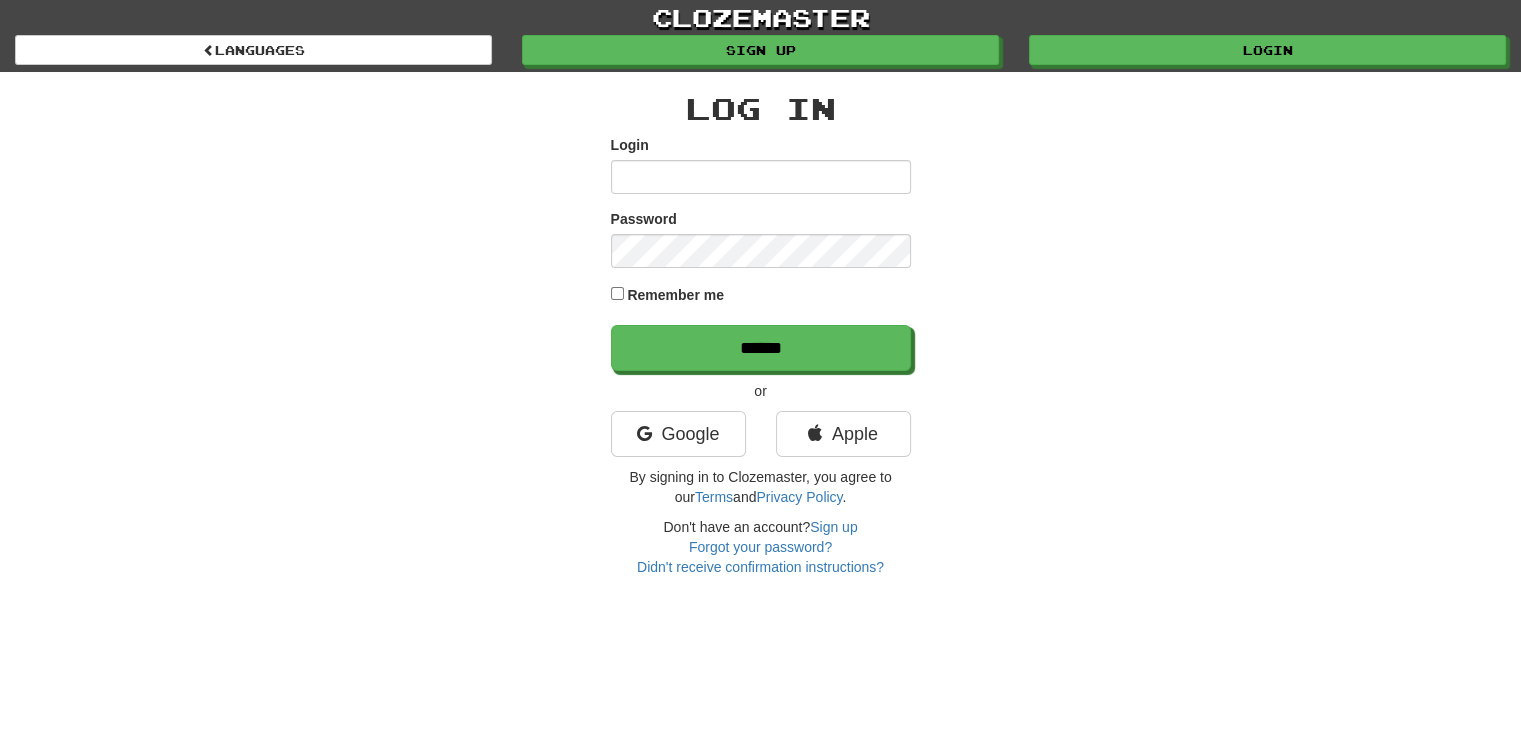 click on "Login" at bounding box center (761, 177) 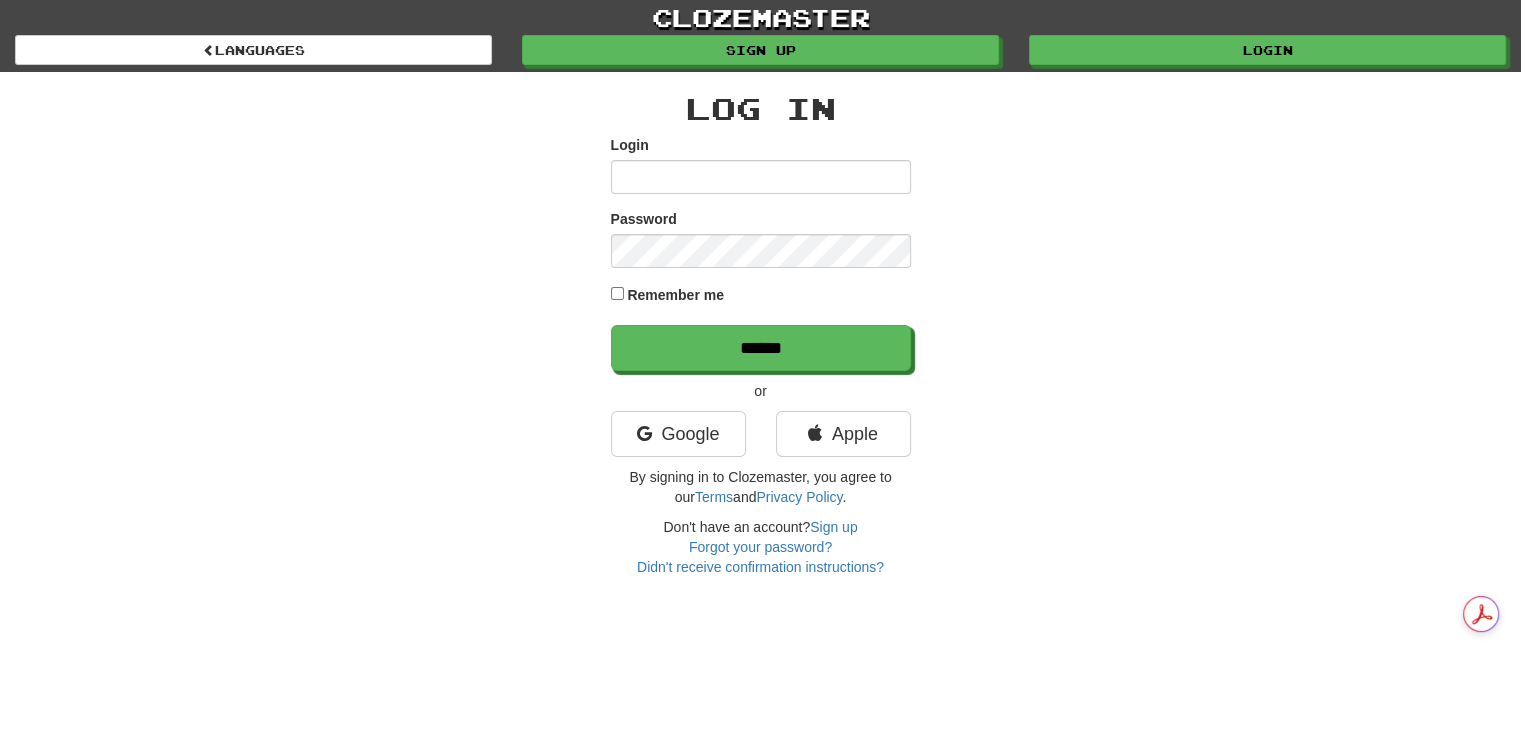 type on "******" 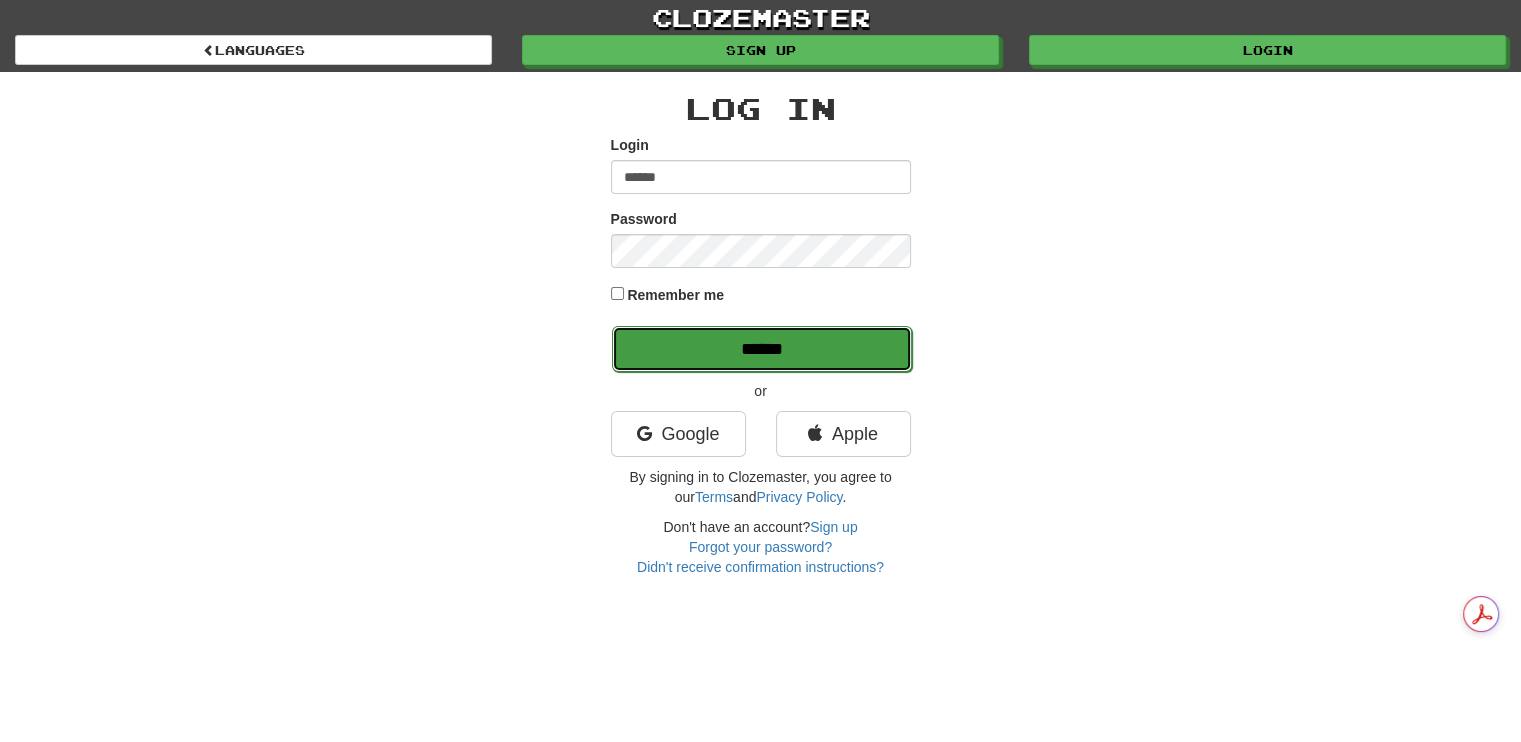 click on "******" at bounding box center [762, 349] 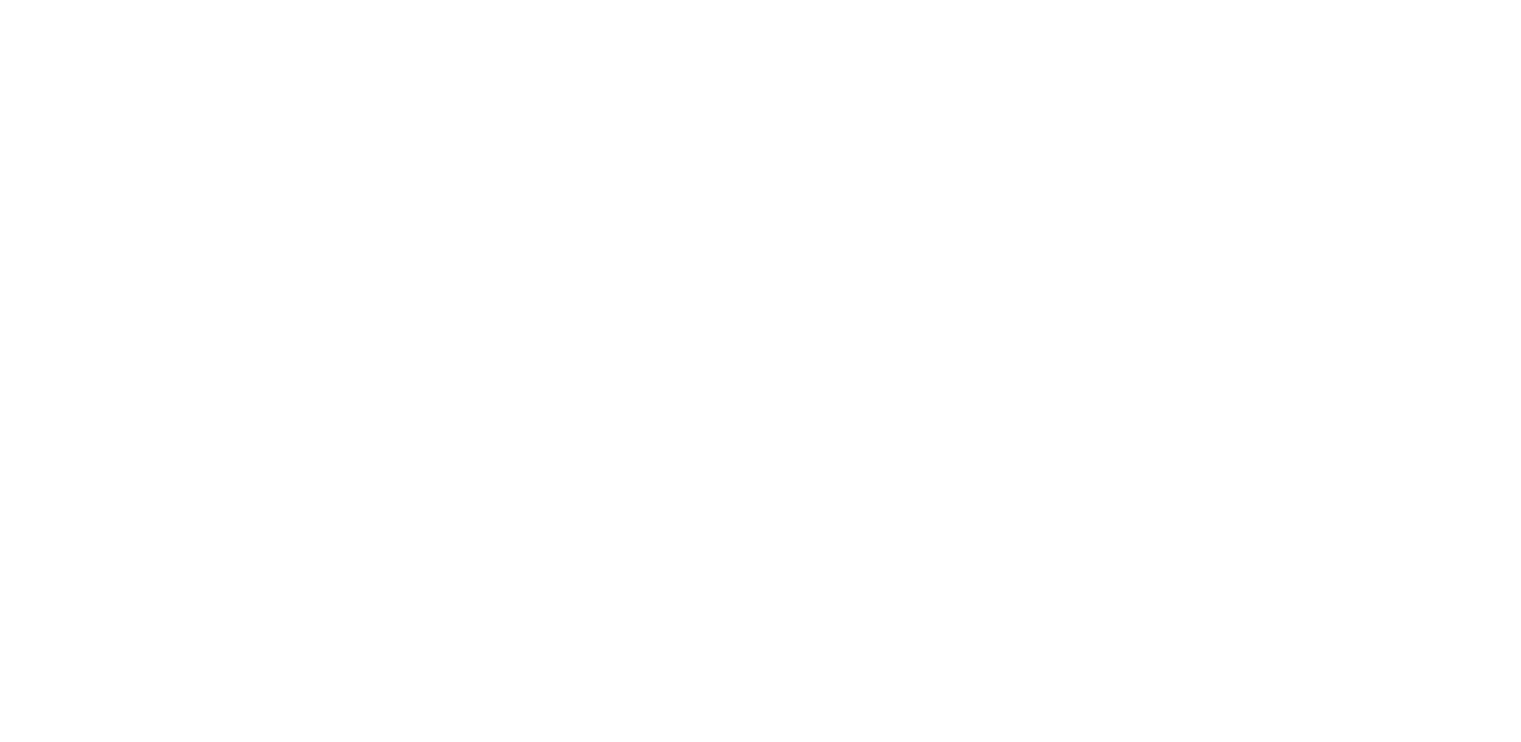 scroll, scrollTop: 0, scrollLeft: 0, axis: both 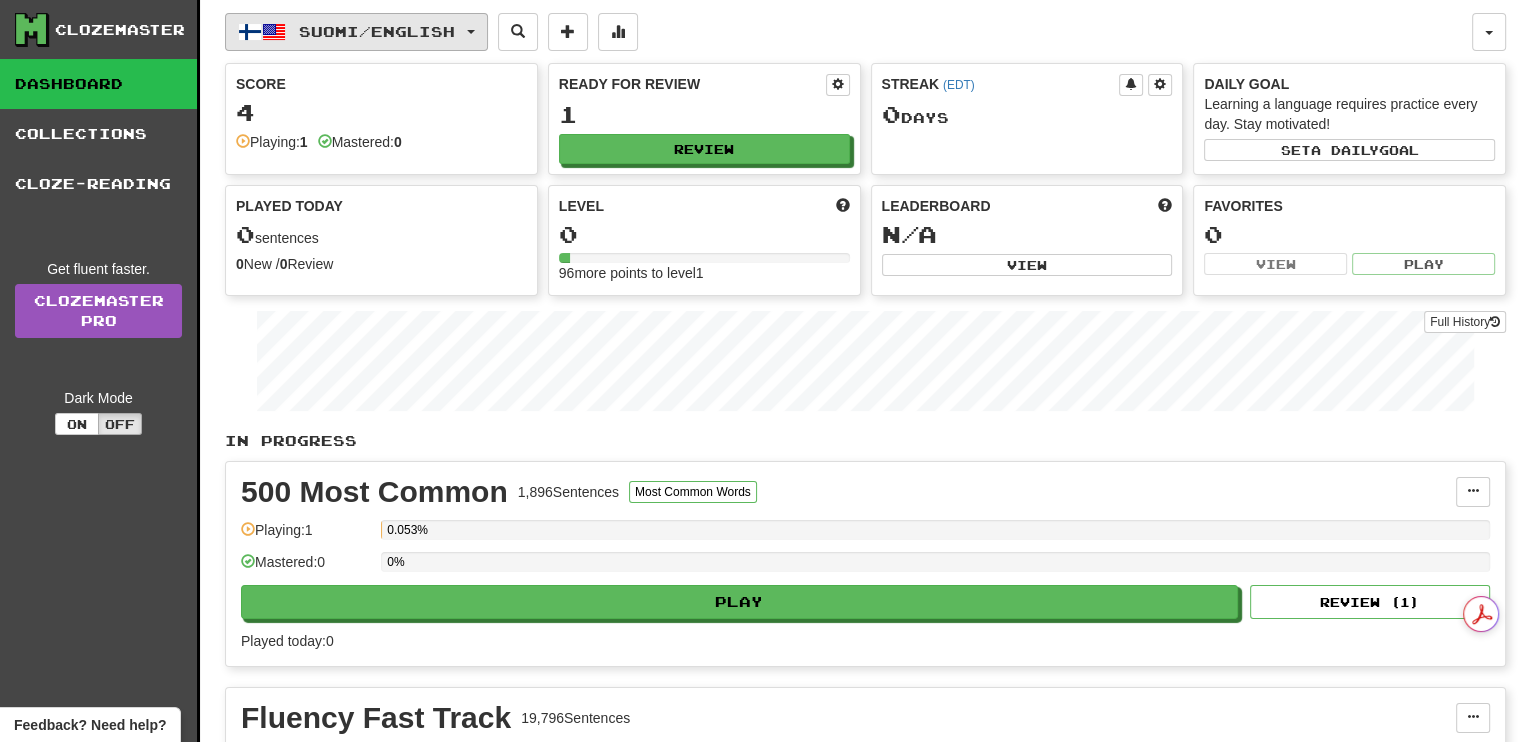click on "Suomi  /  English" at bounding box center [356, 32] 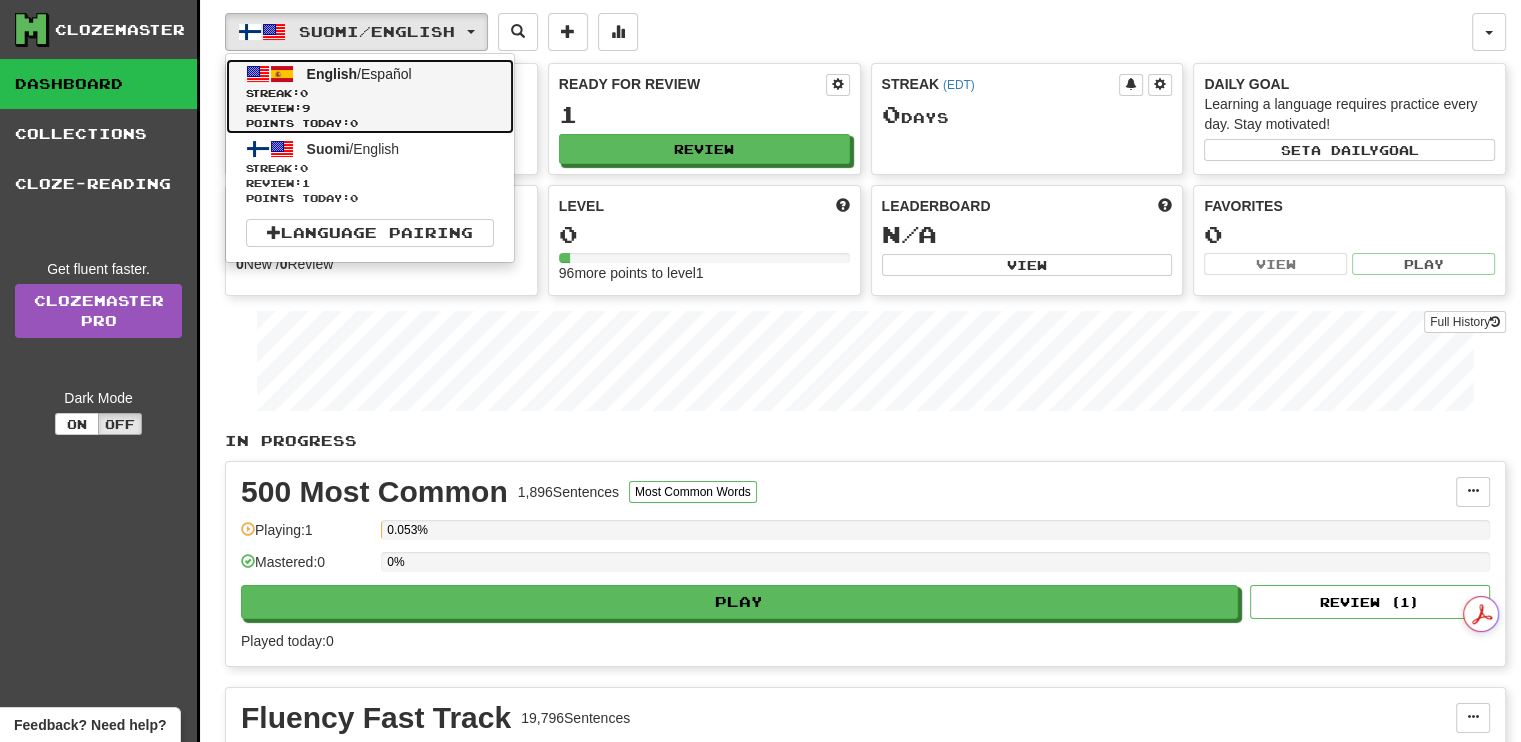 click on "Streak:  0" at bounding box center [370, 93] 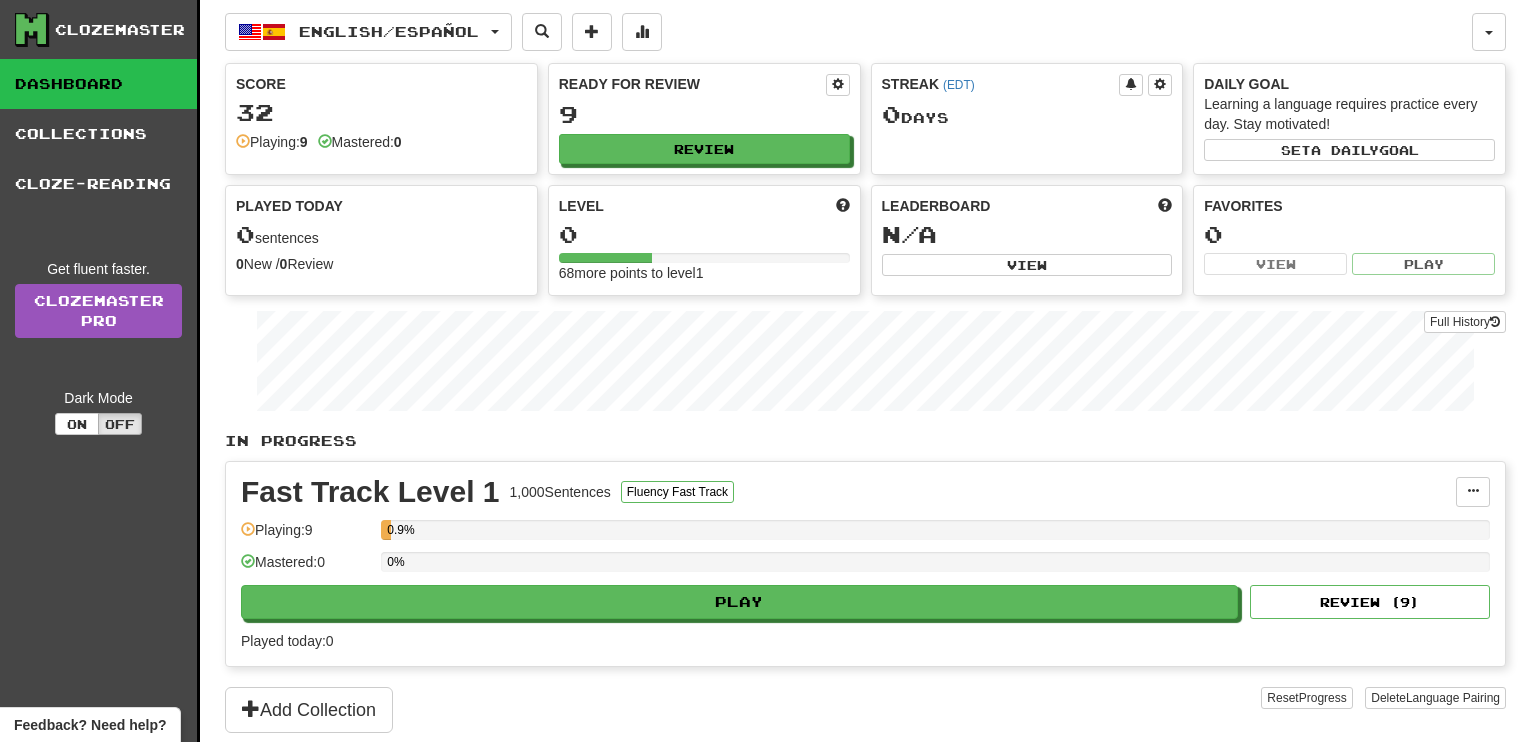 scroll, scrollTop: 0, scrollLeft: 0, axis: both 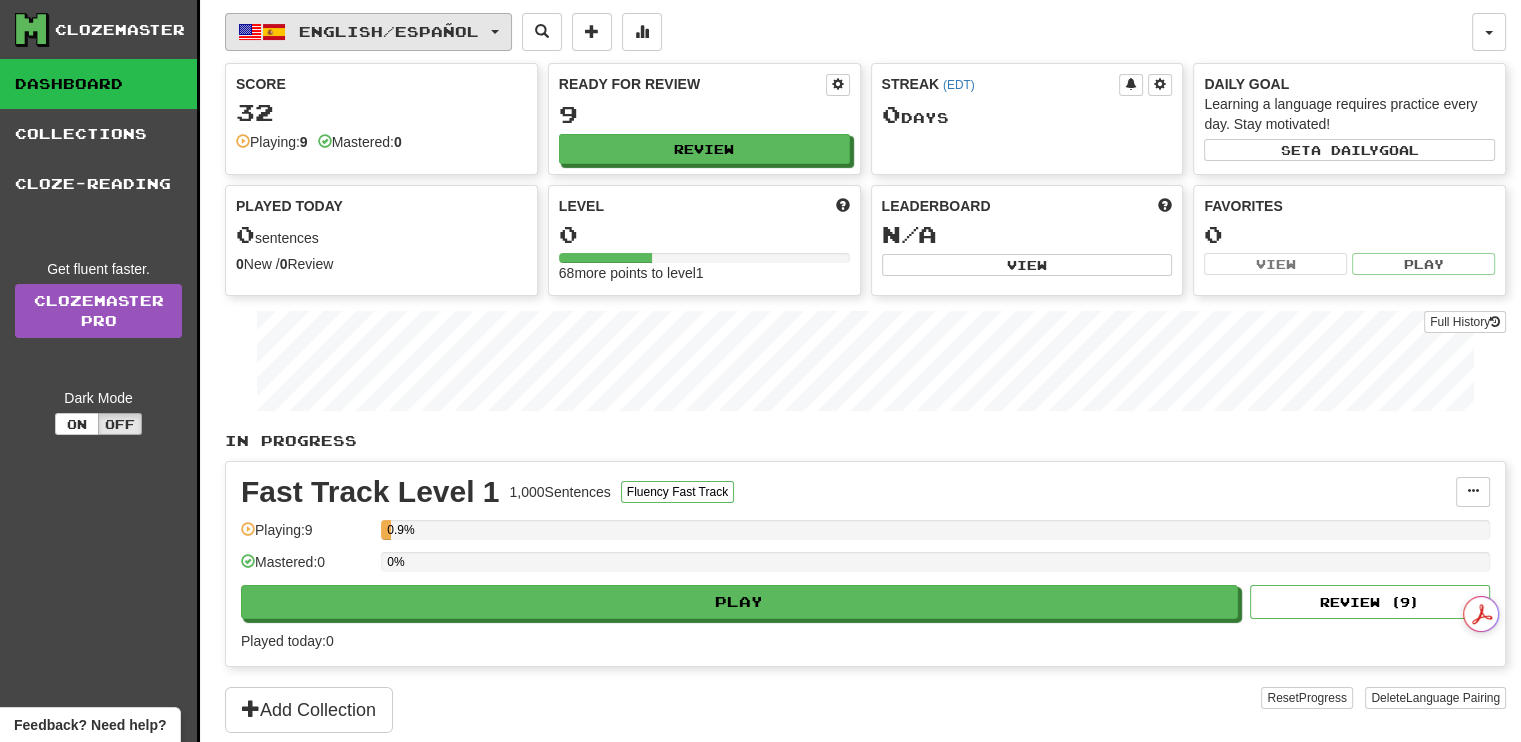 click on "English  /  Español" at bounding box center (368, 32) 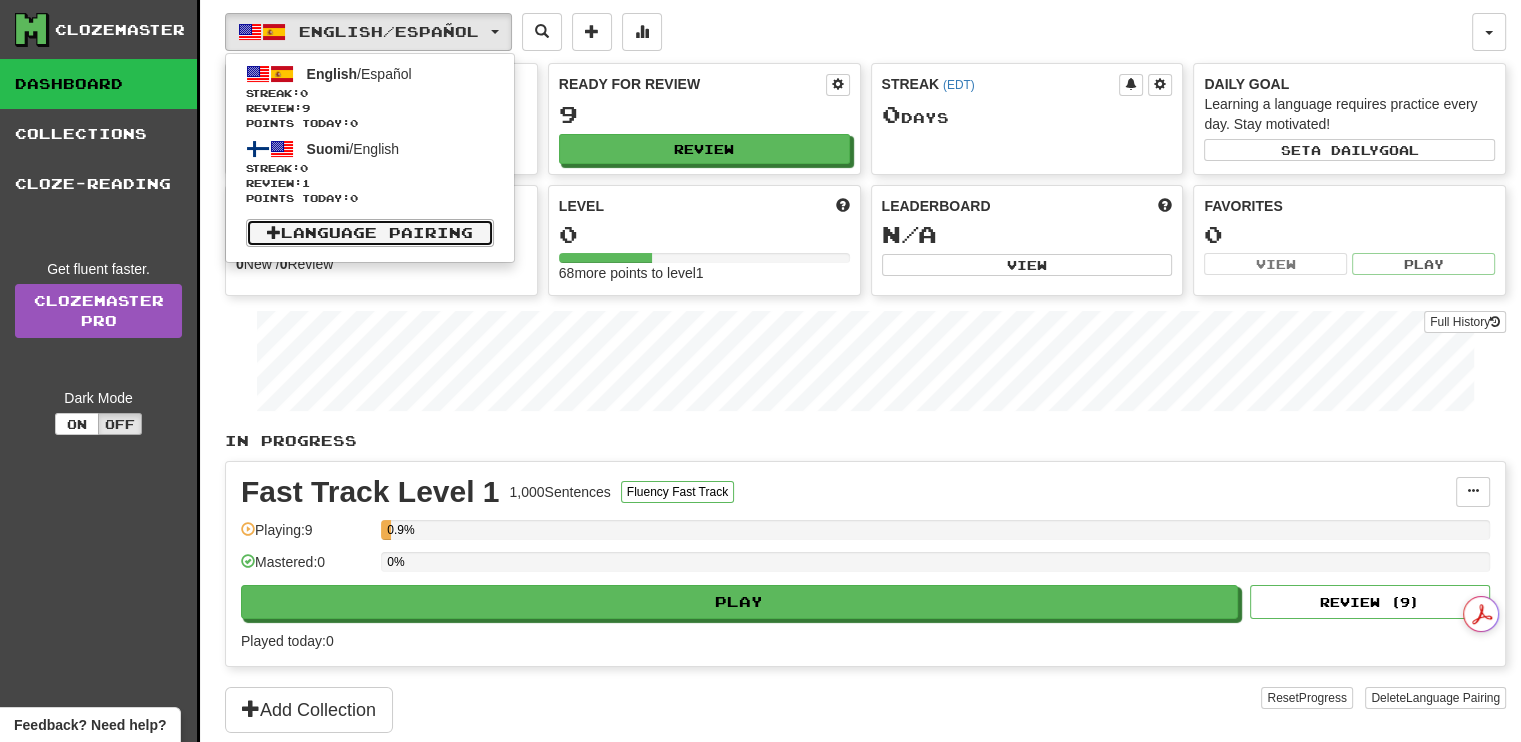 click on "Language Pairing" at bounding box center [370, 233] 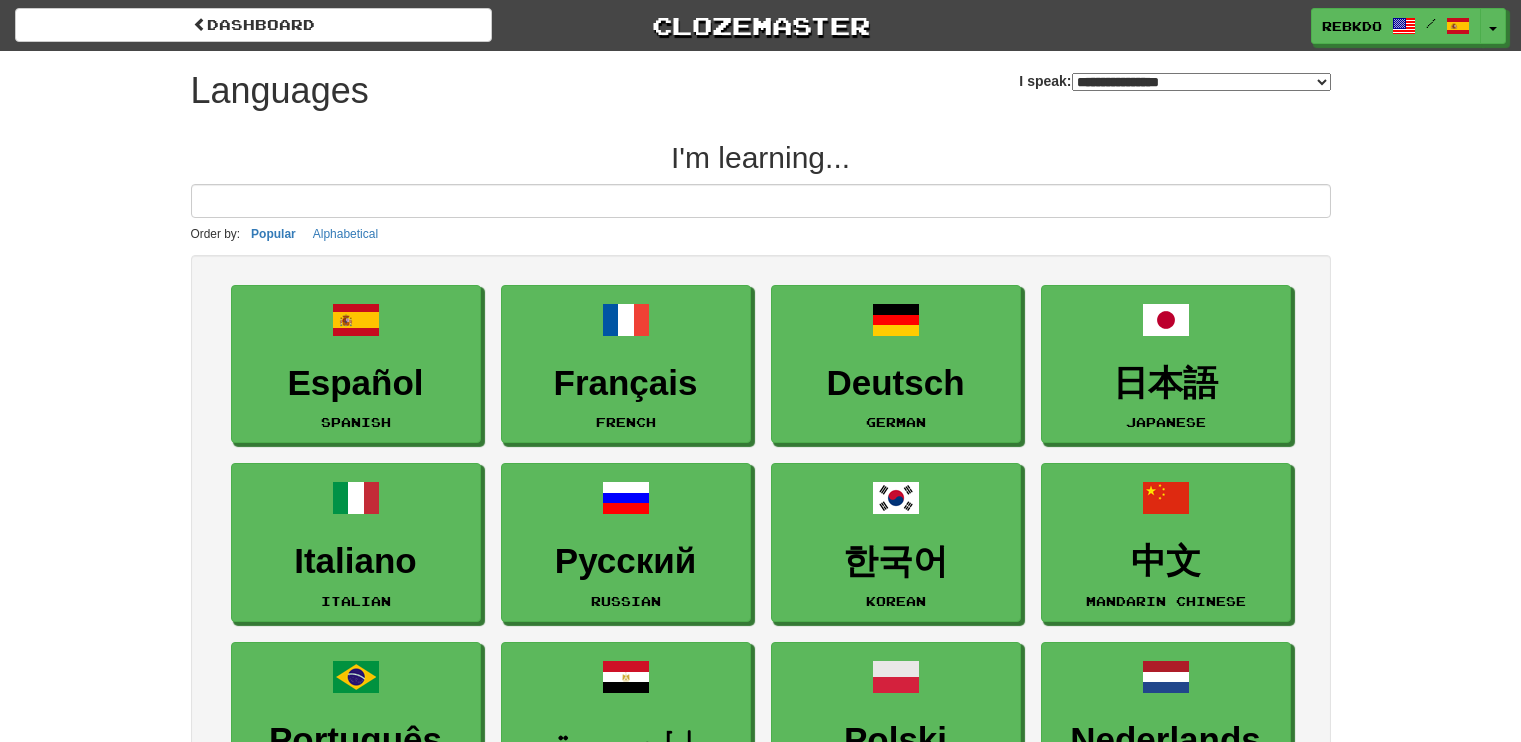 select on "*******" 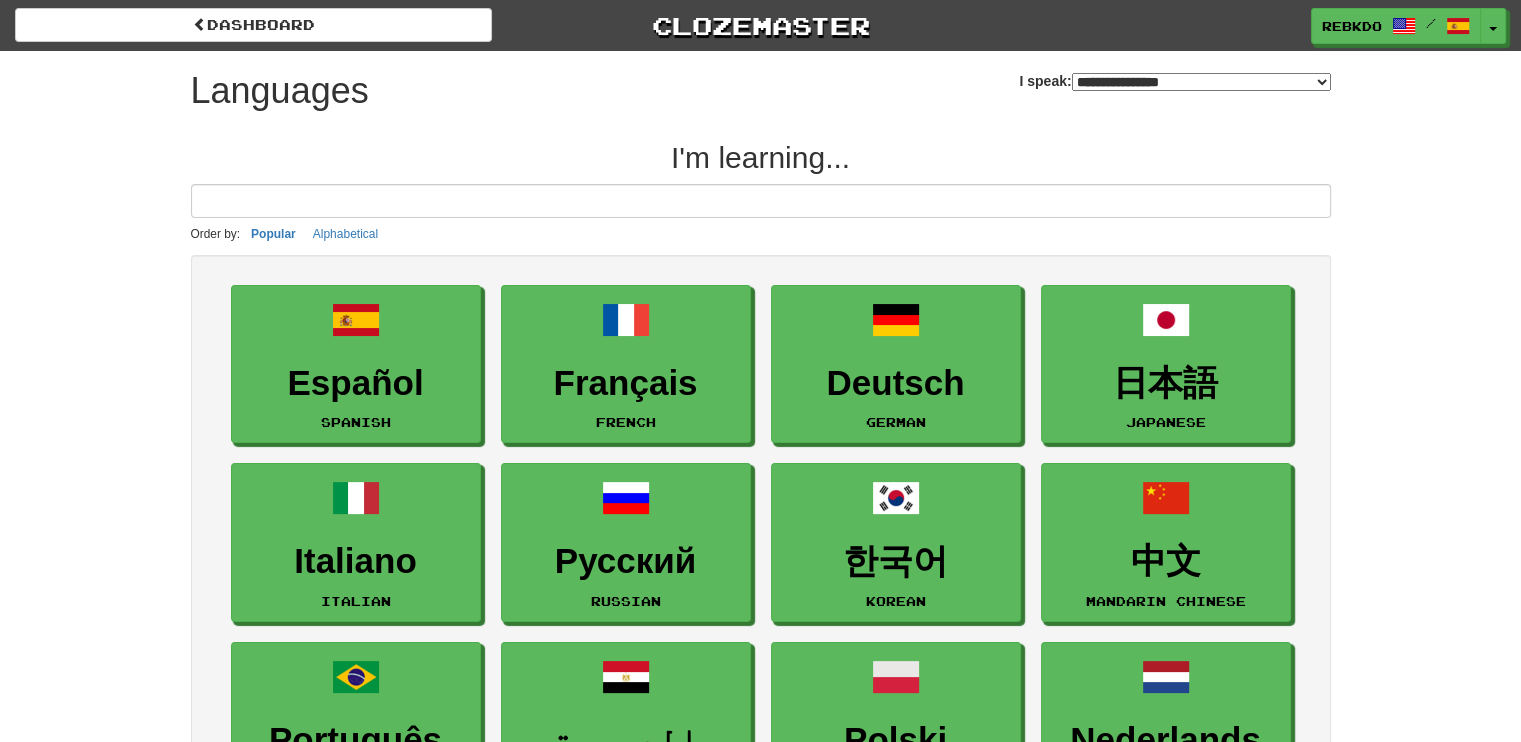scroll, scrollTop: 43068, scrollLeft: 0, axis: vertical 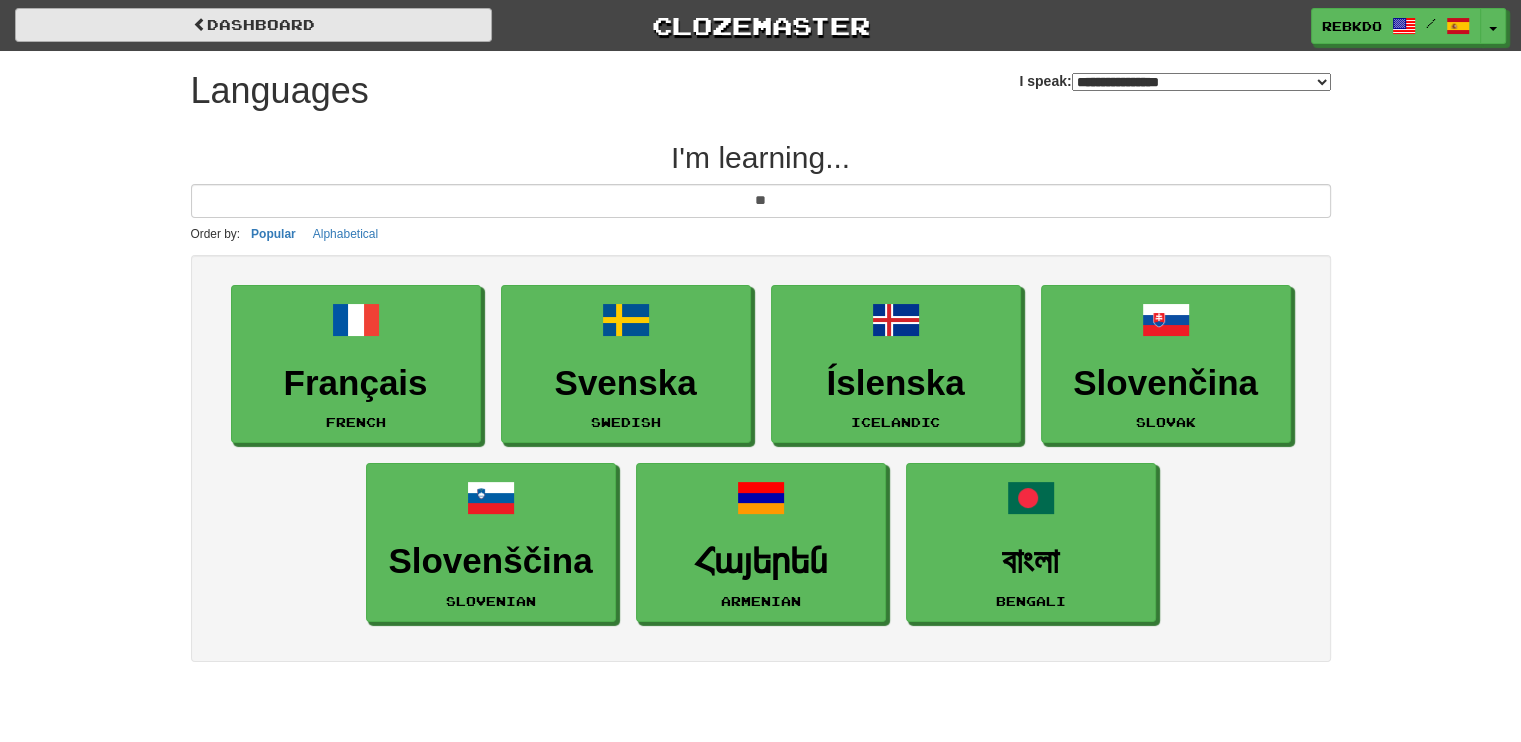 type on "**" 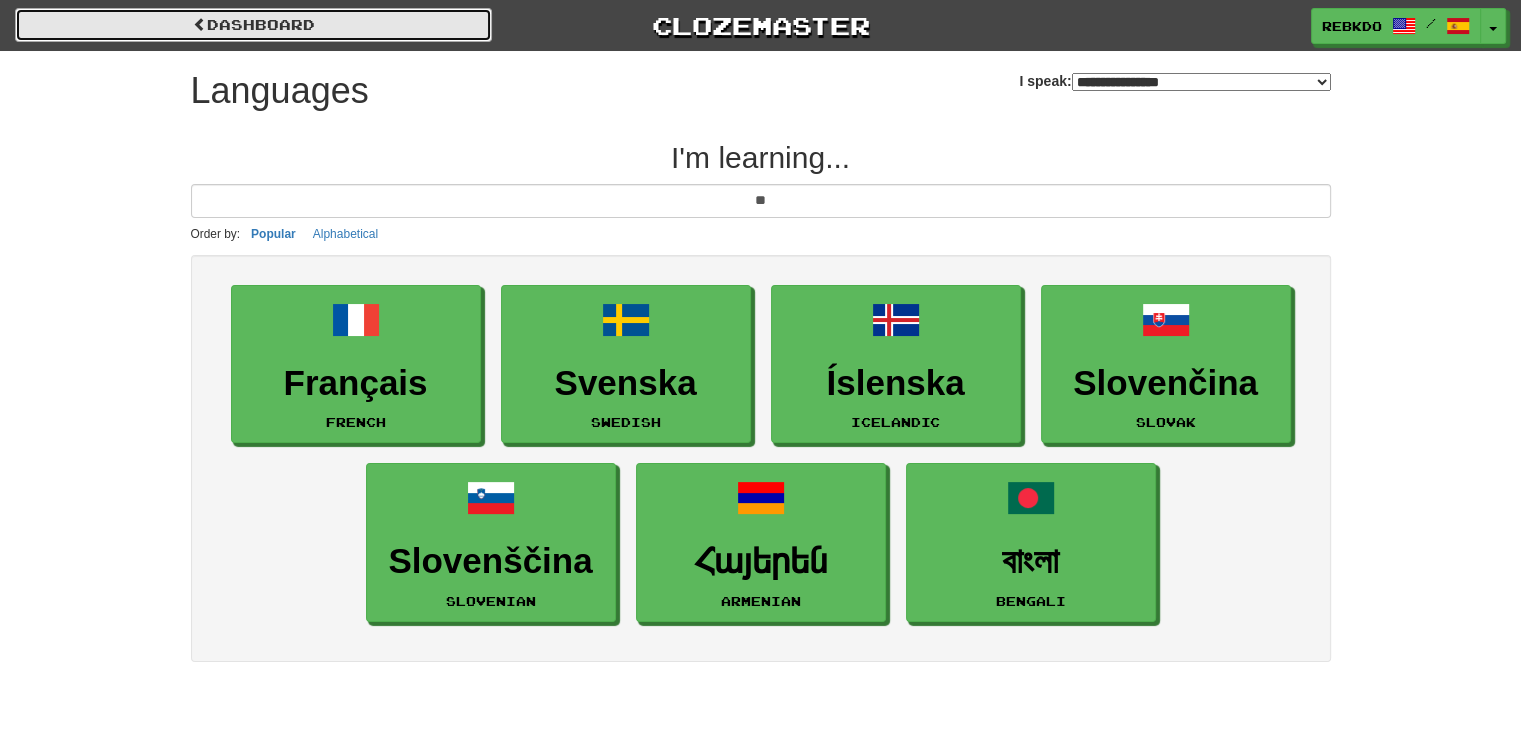 click on "dashboard" at bounding box center (253, 25) 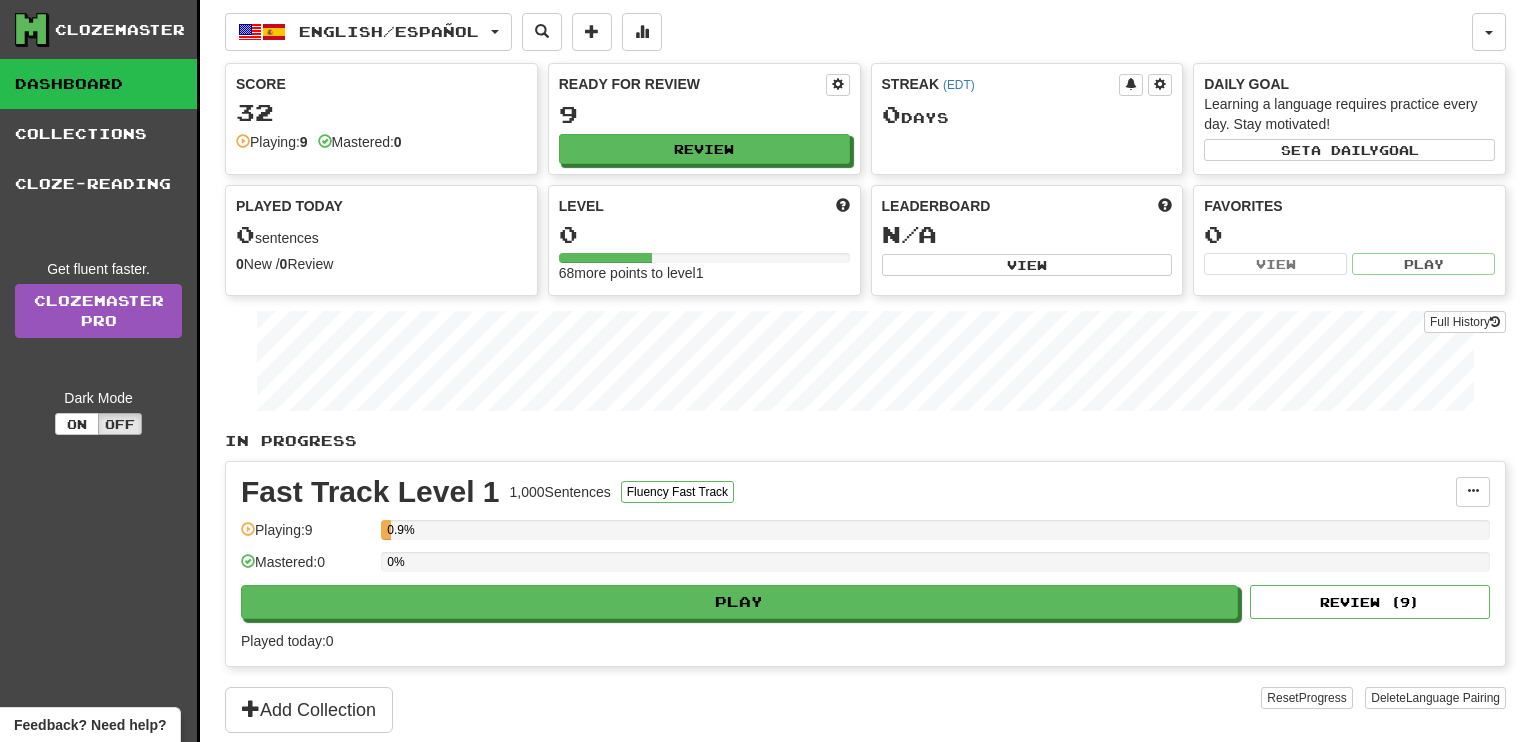 scroll, scrollTop: 0, scrollLeft: 0, axis: both 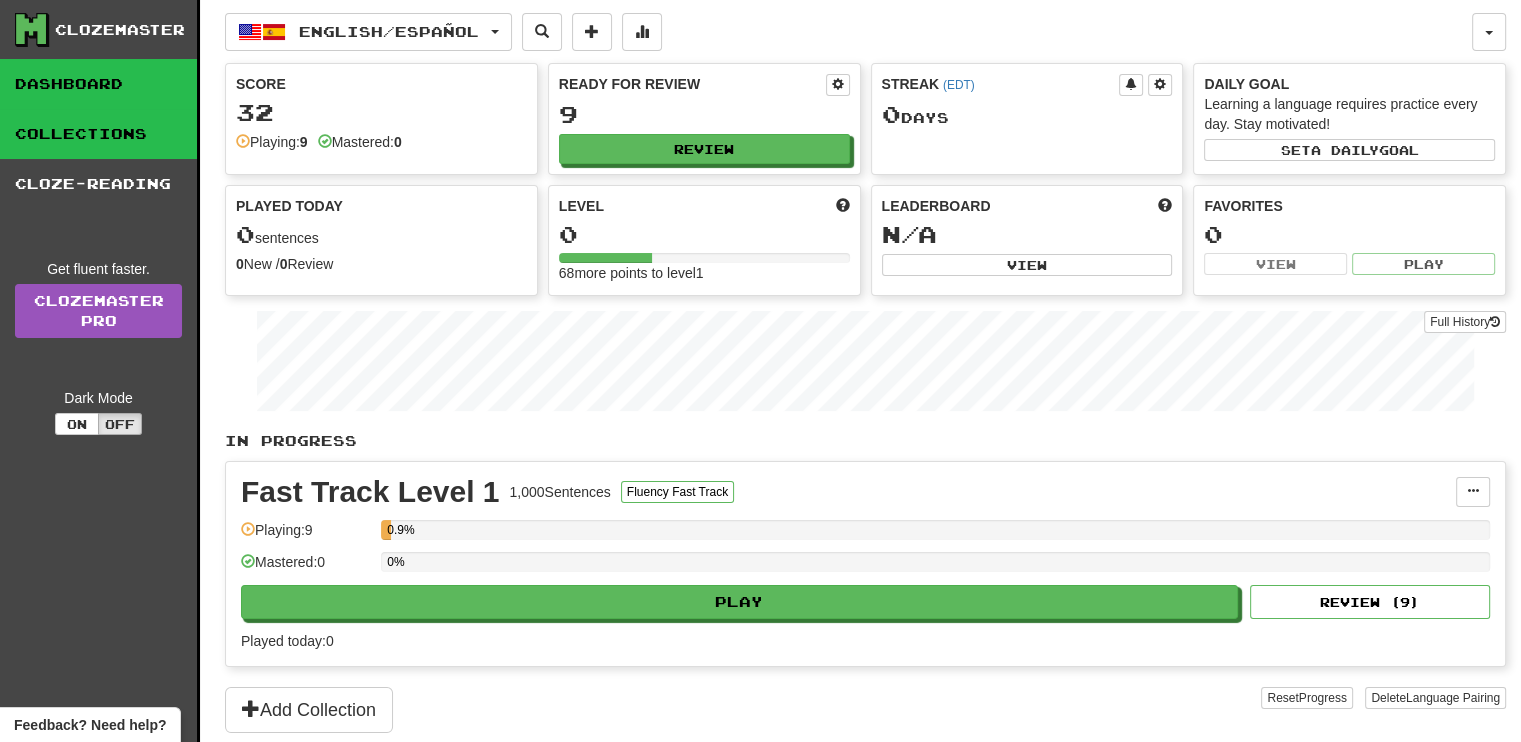 click on "Collections" at bounding box center [98, 134] 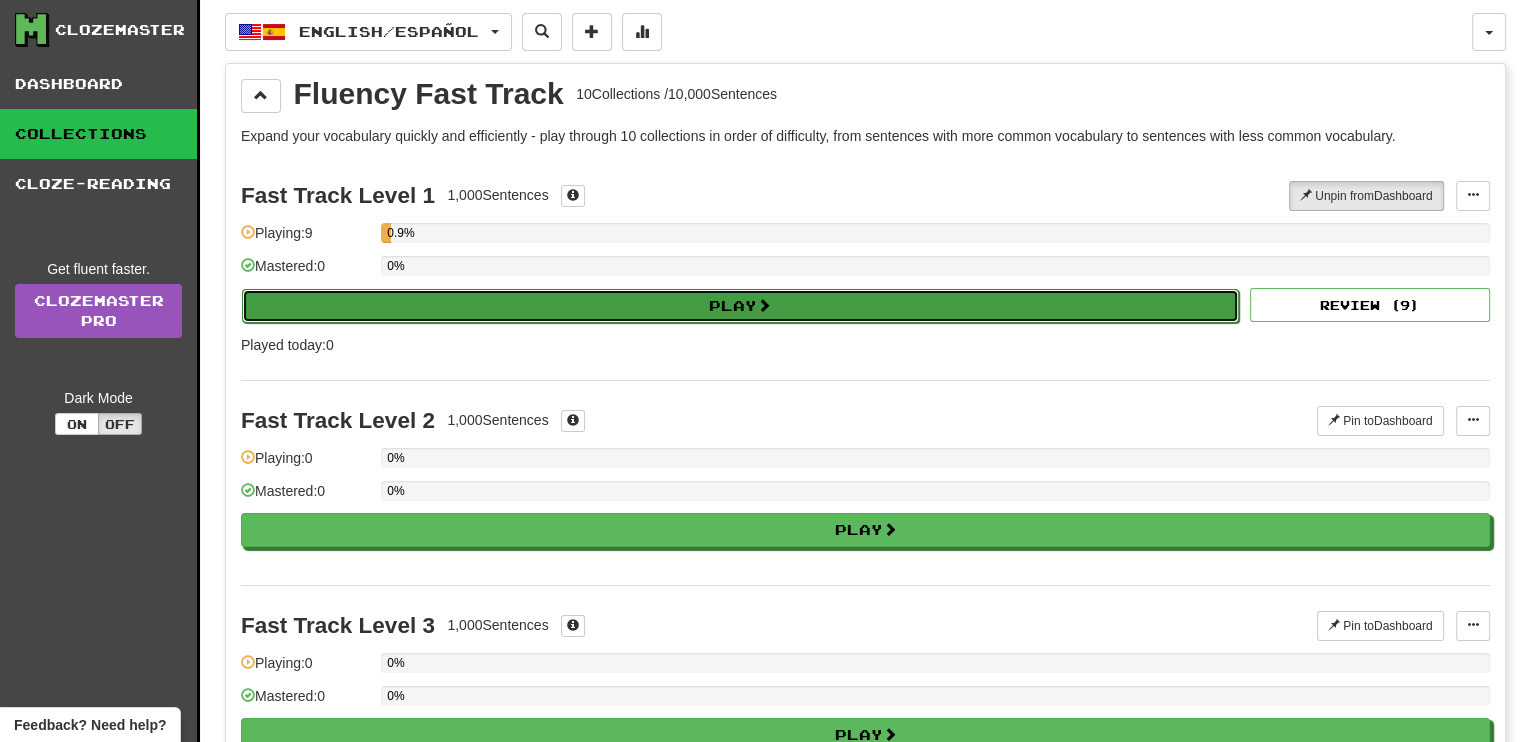 click on "Play" at bounding box center (740, 306) 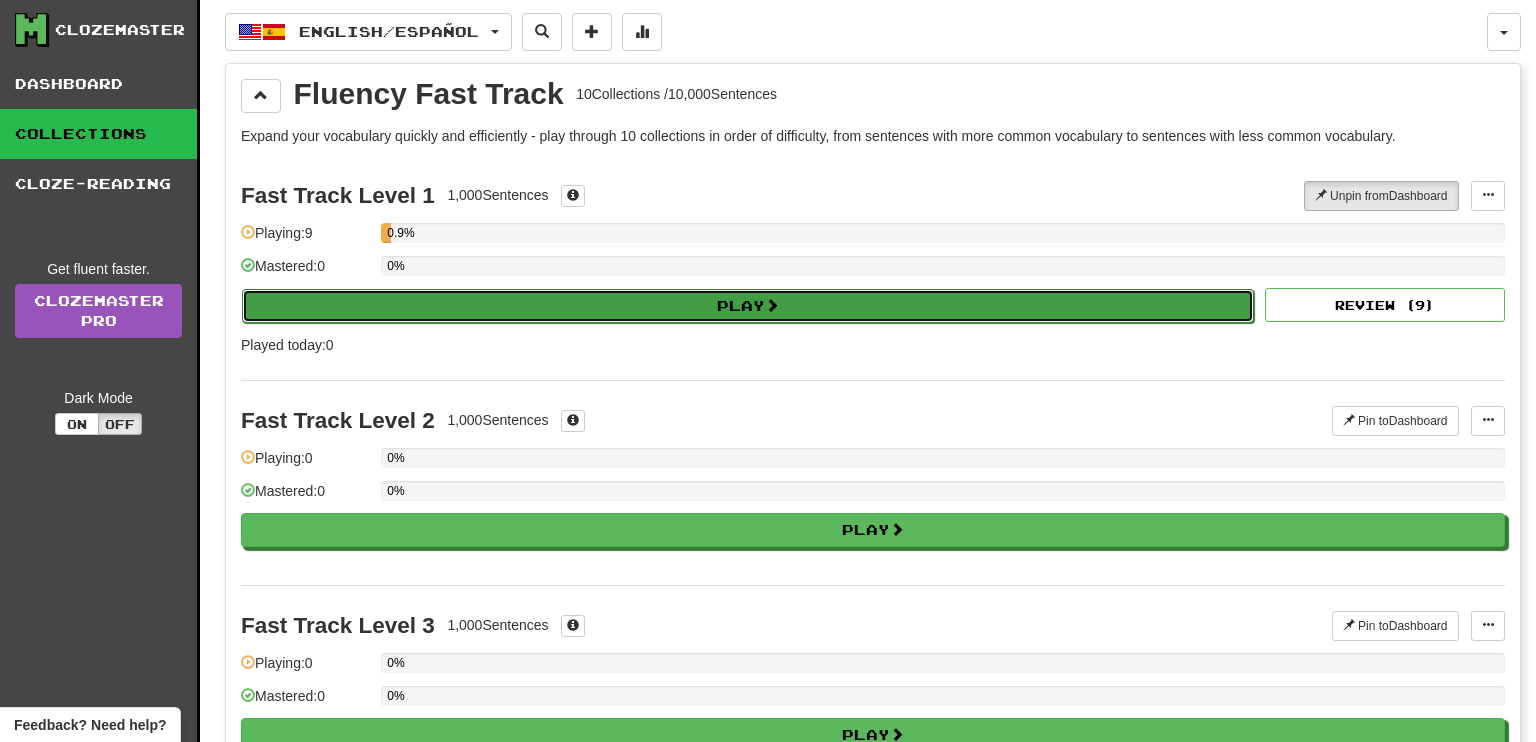 select on "**" 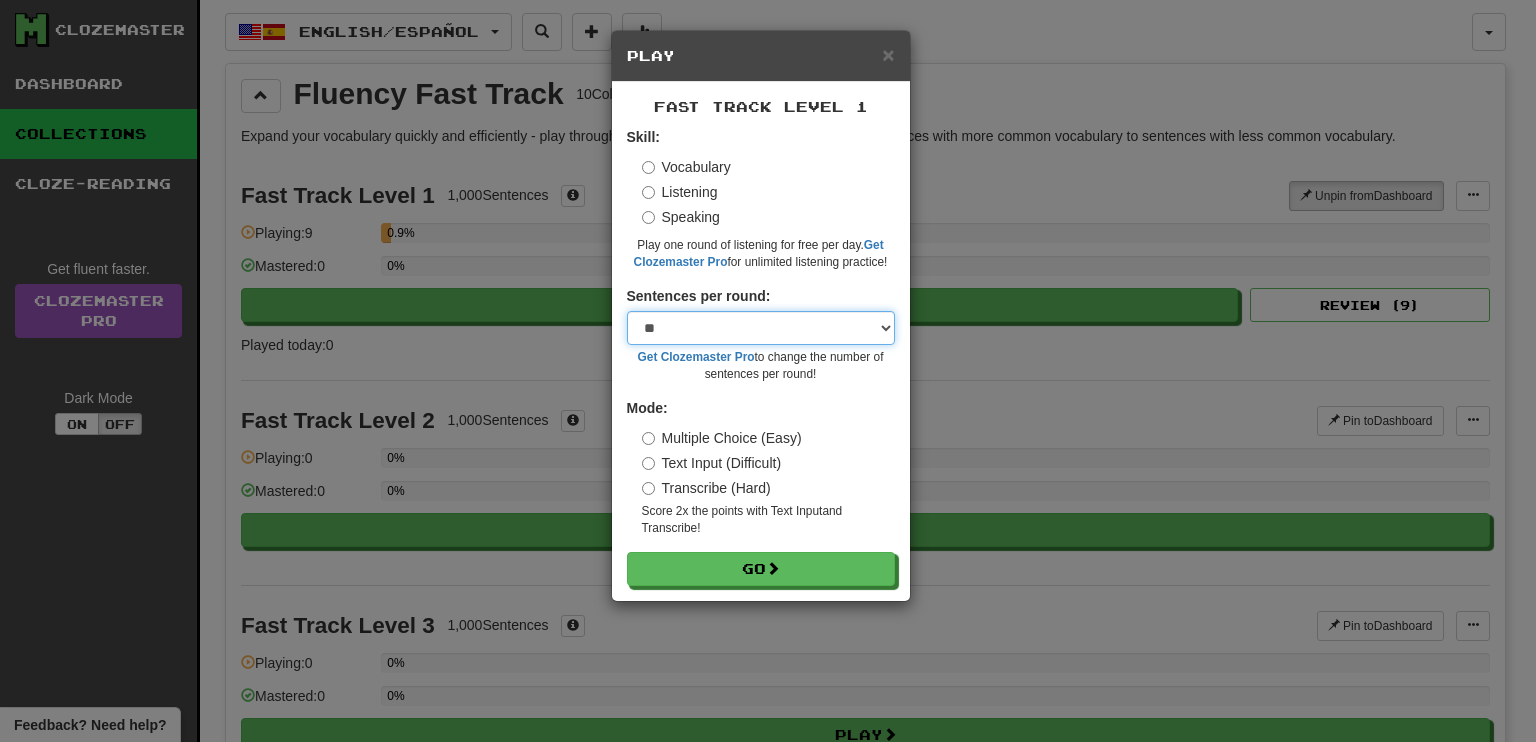 click on "* ** ** ** ** ** *** ********" at bounding box center [761, 328] 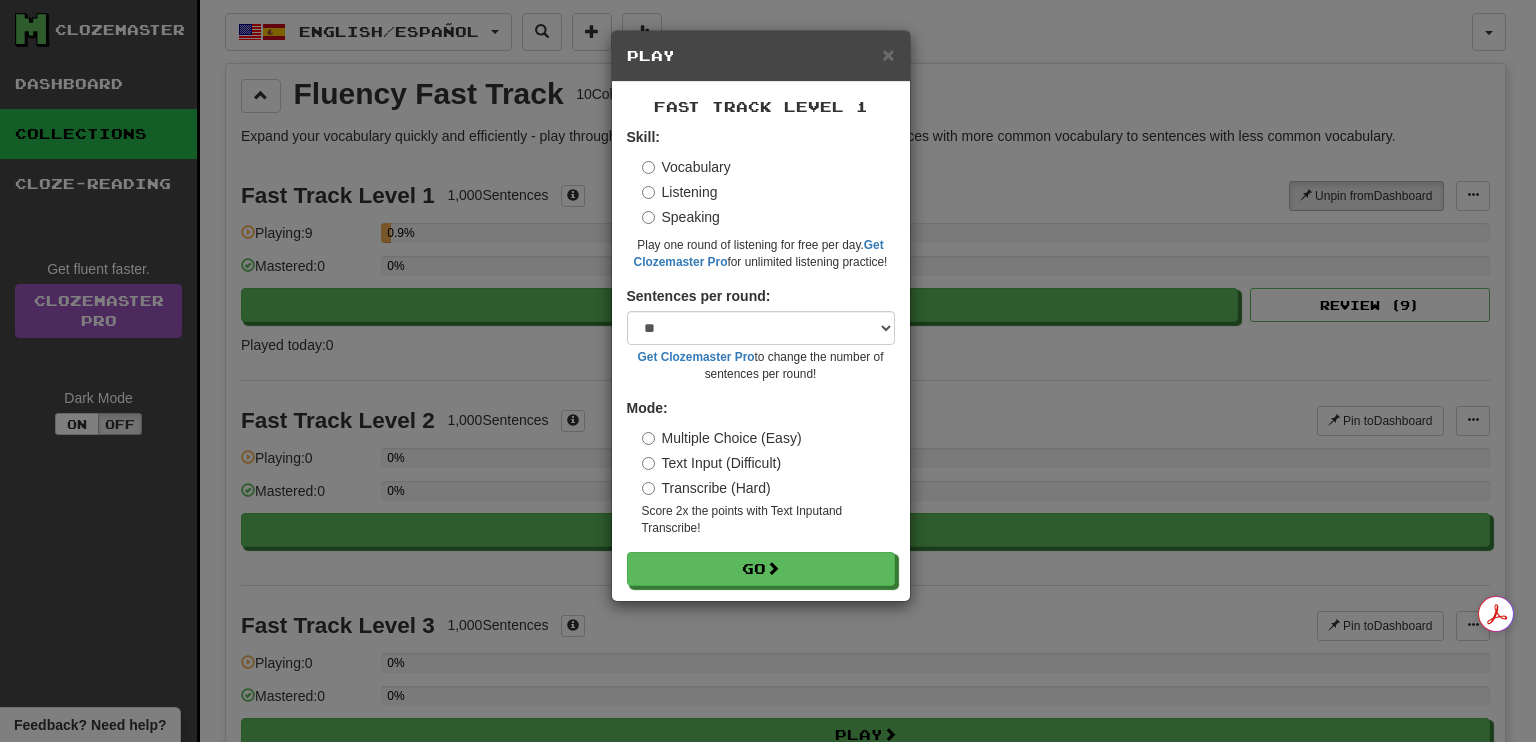 click on "Multiple Choice (Easy)" at bounding box center [722, 438] 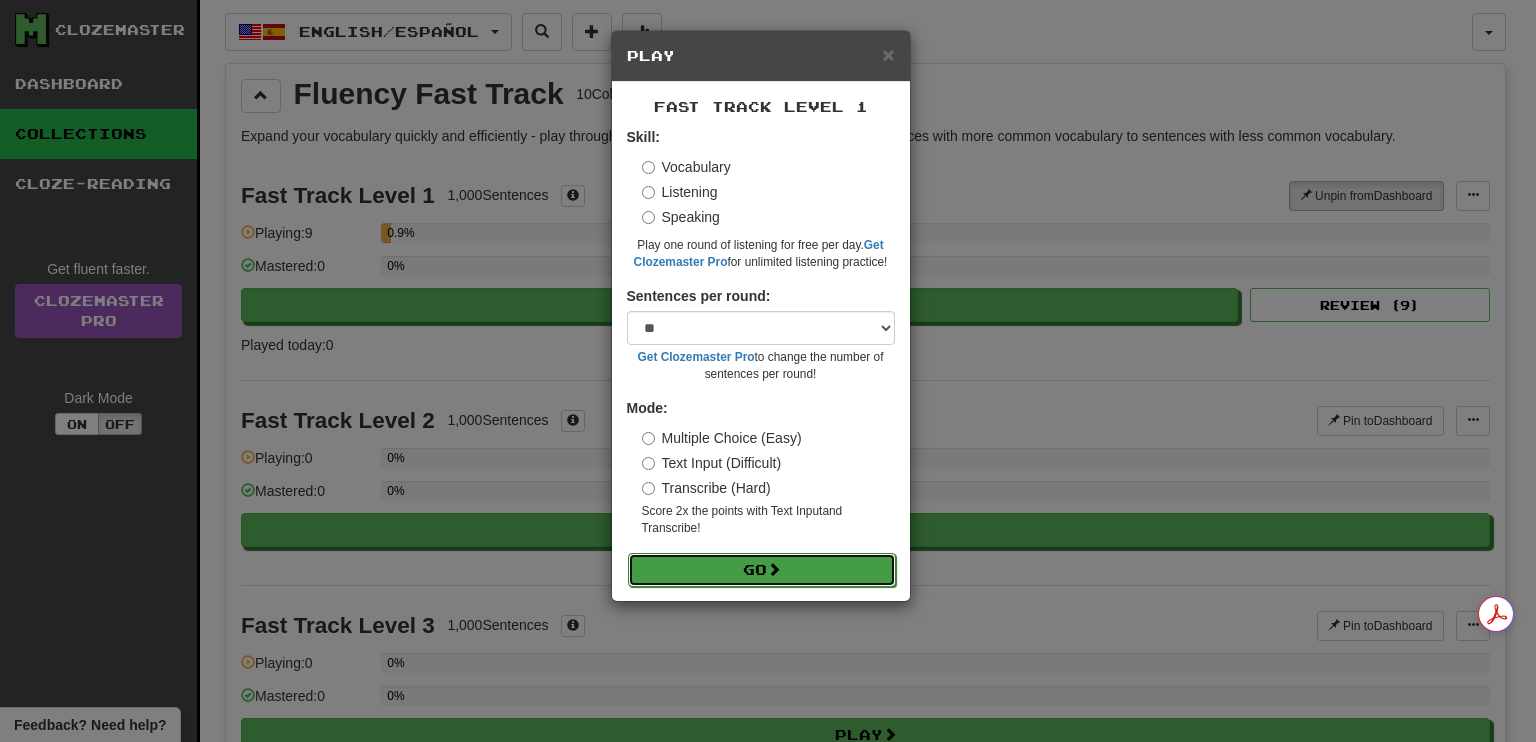 click on "Go" at bounding box center [762, 570] 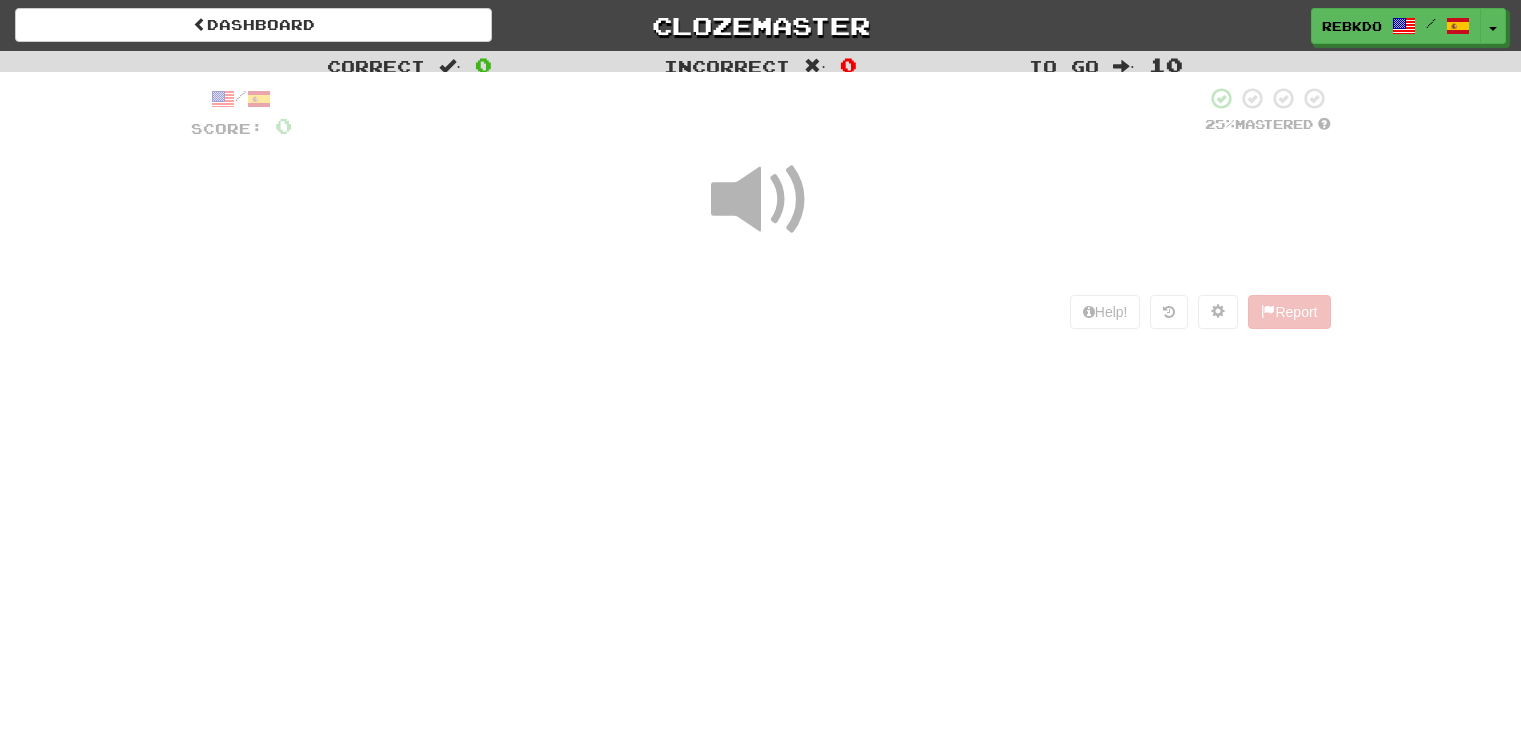 scroll, scrollTop: 0, scrollLeft: 0, axis: both 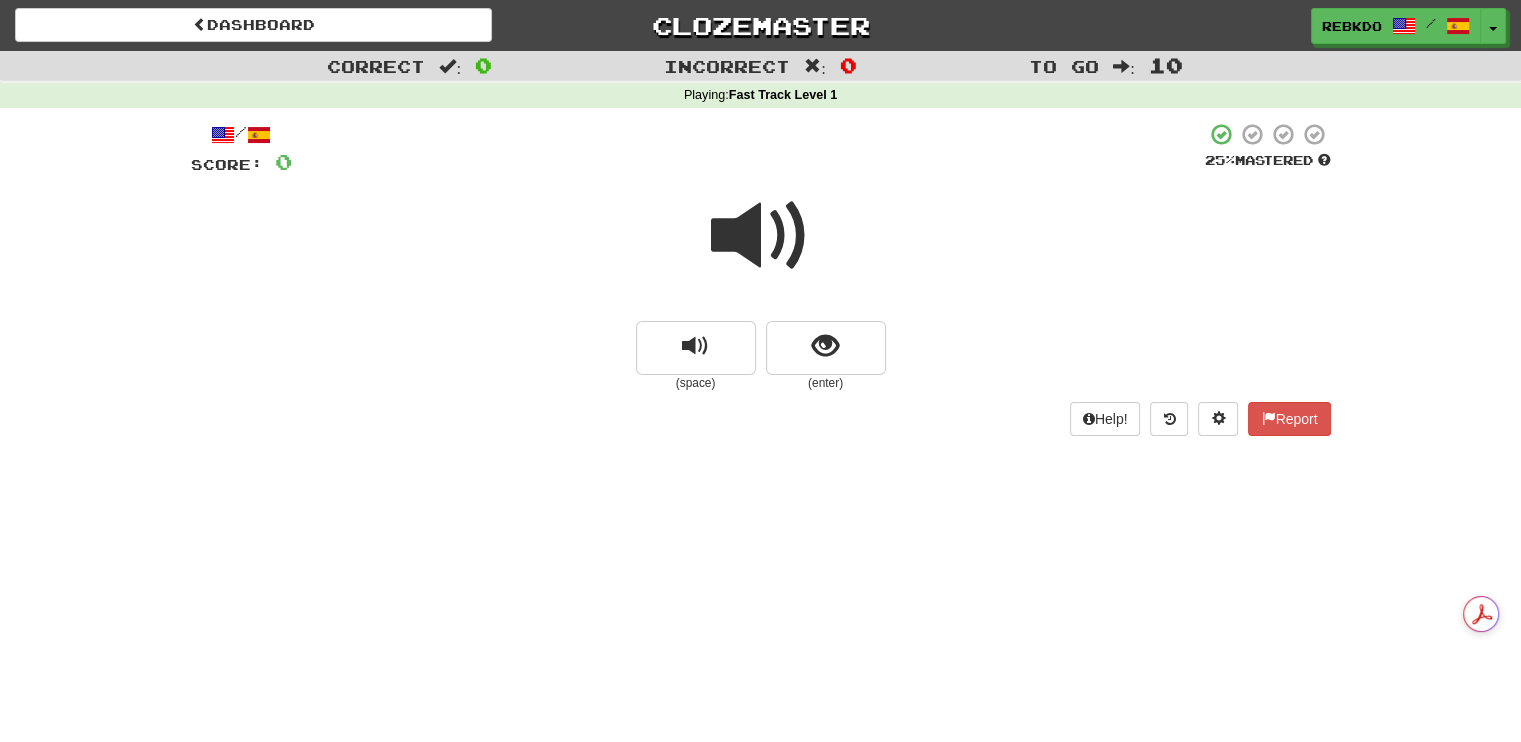 click at bounding box center (748, 149) 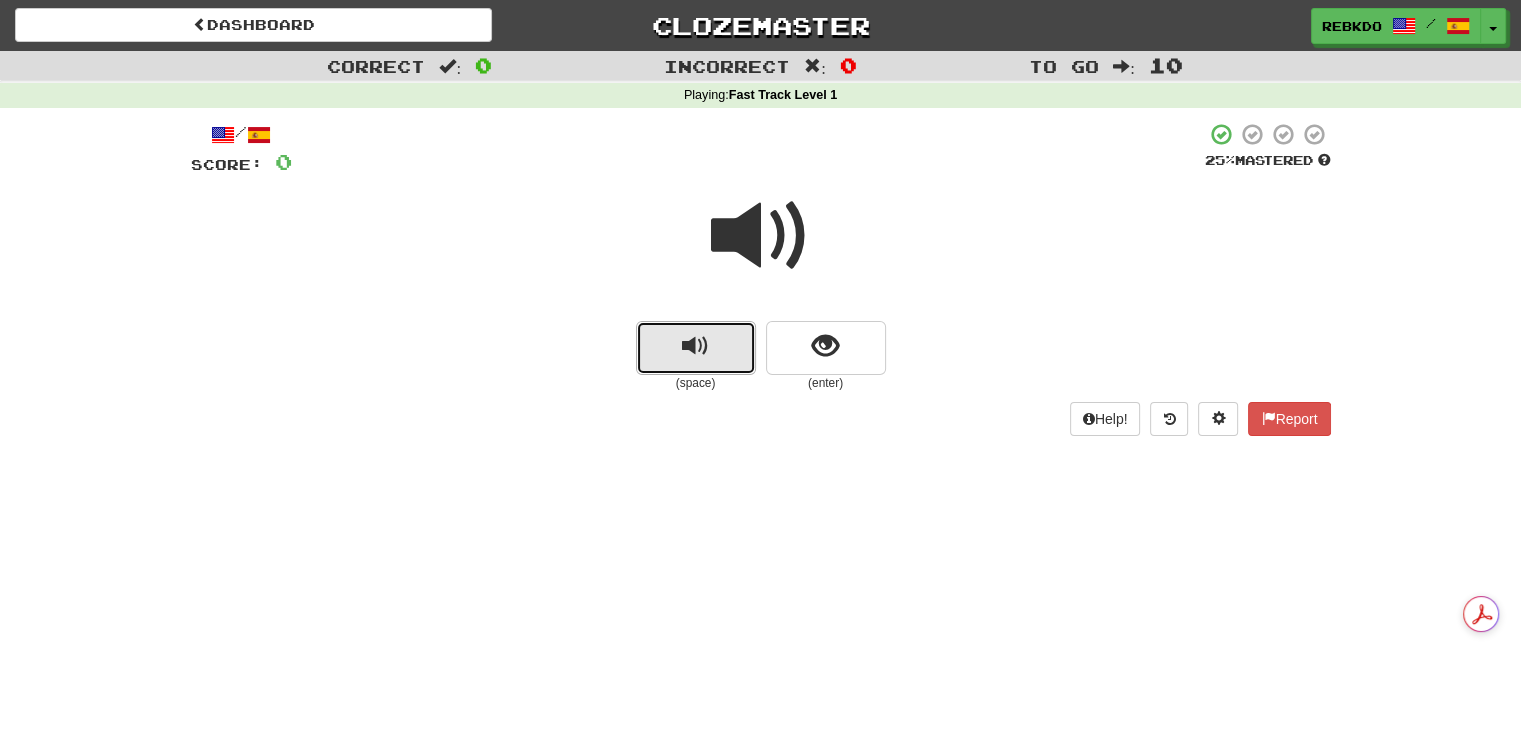 click at bounding box center (696, 348) 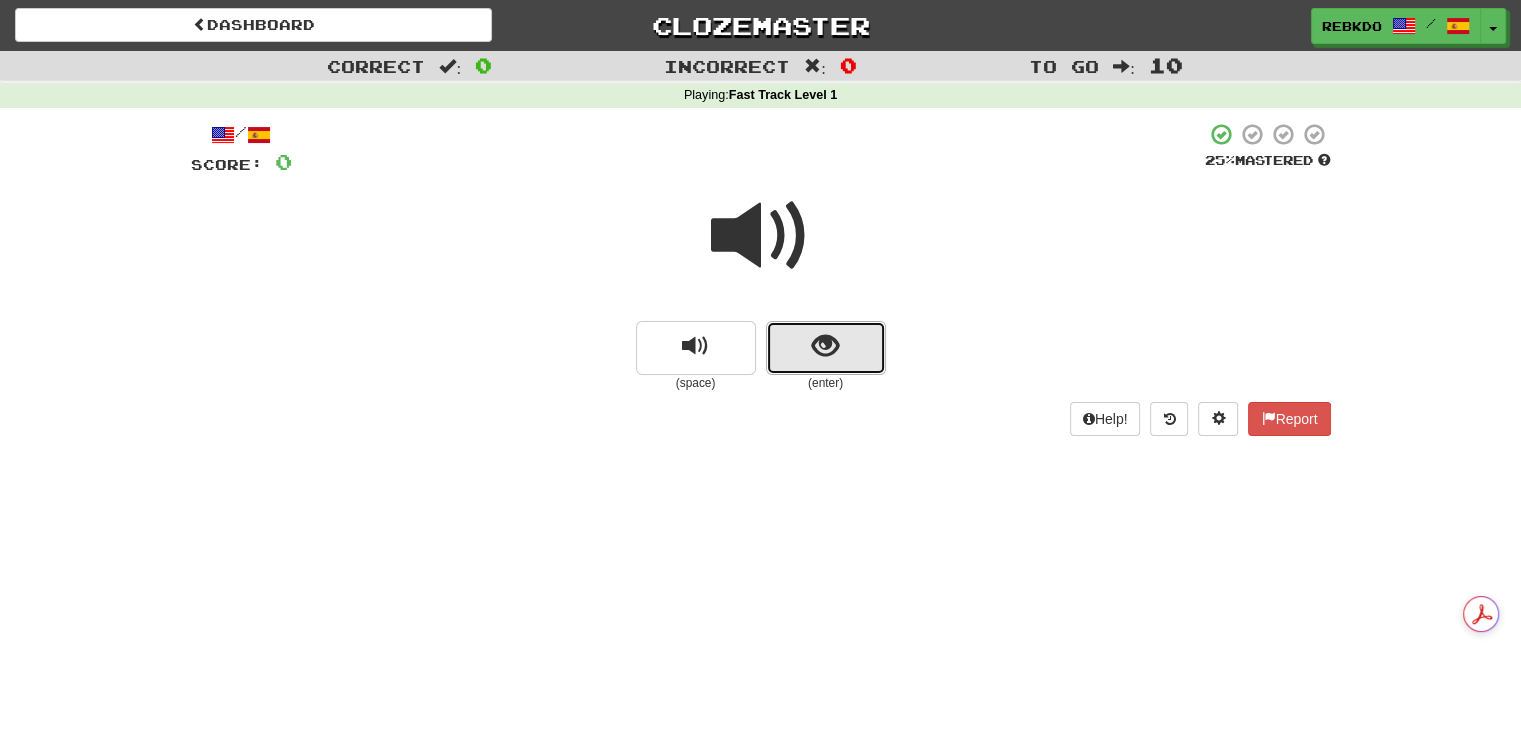 click at bounding box center [826, 348] 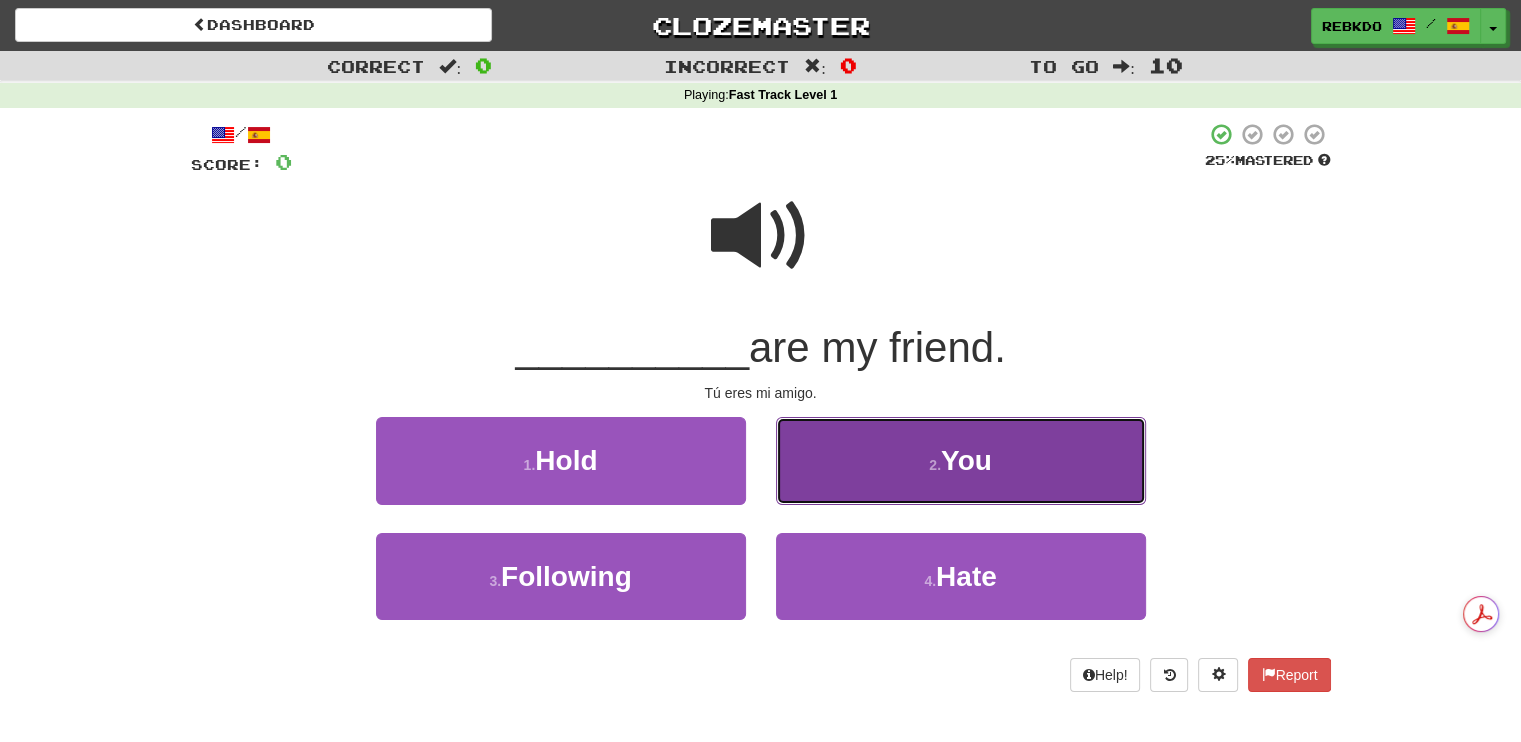 click on "2 .  You" at bounding box center (961, 460) 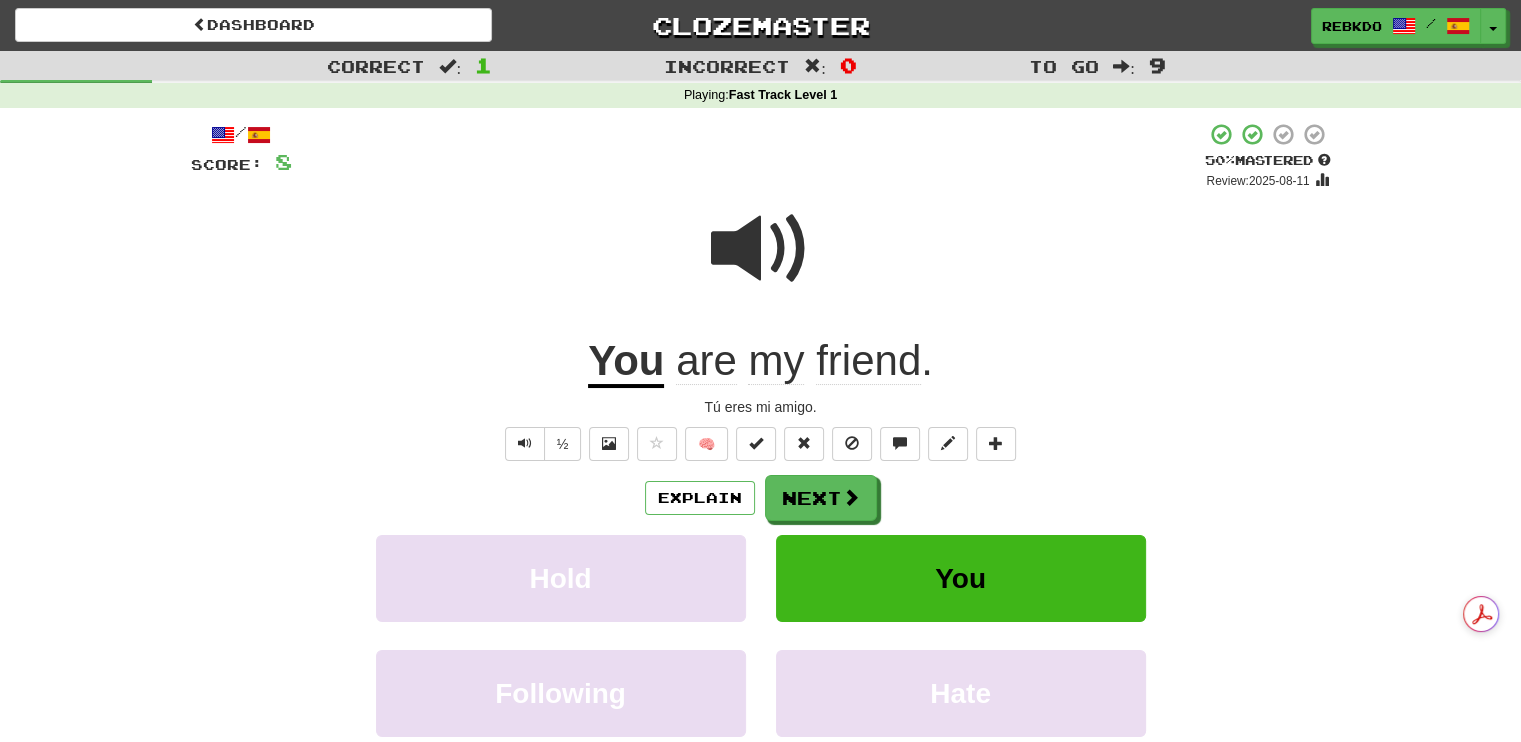 click on "You" at bounding box center (626, 362) 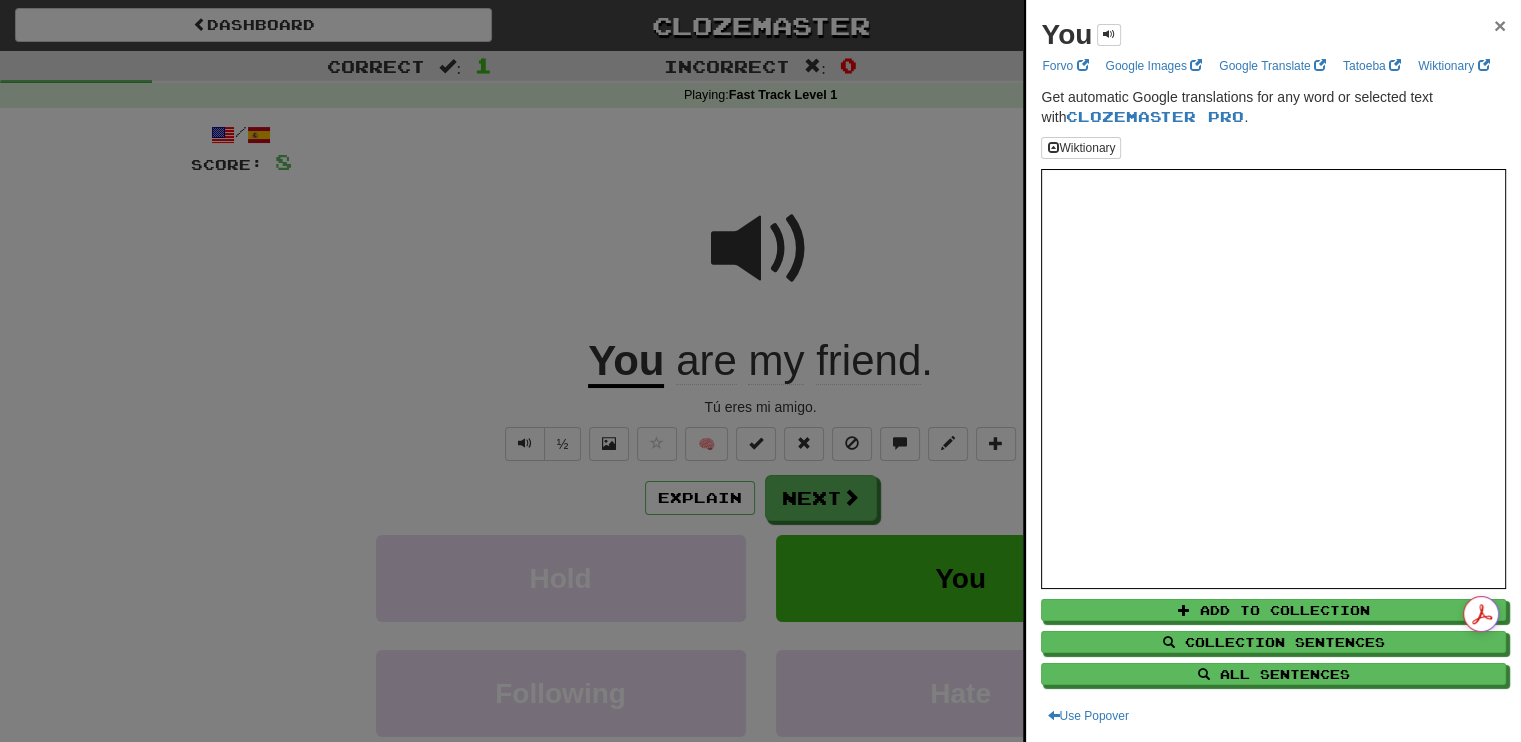 click on "×" at bounding box center [1500, 25] 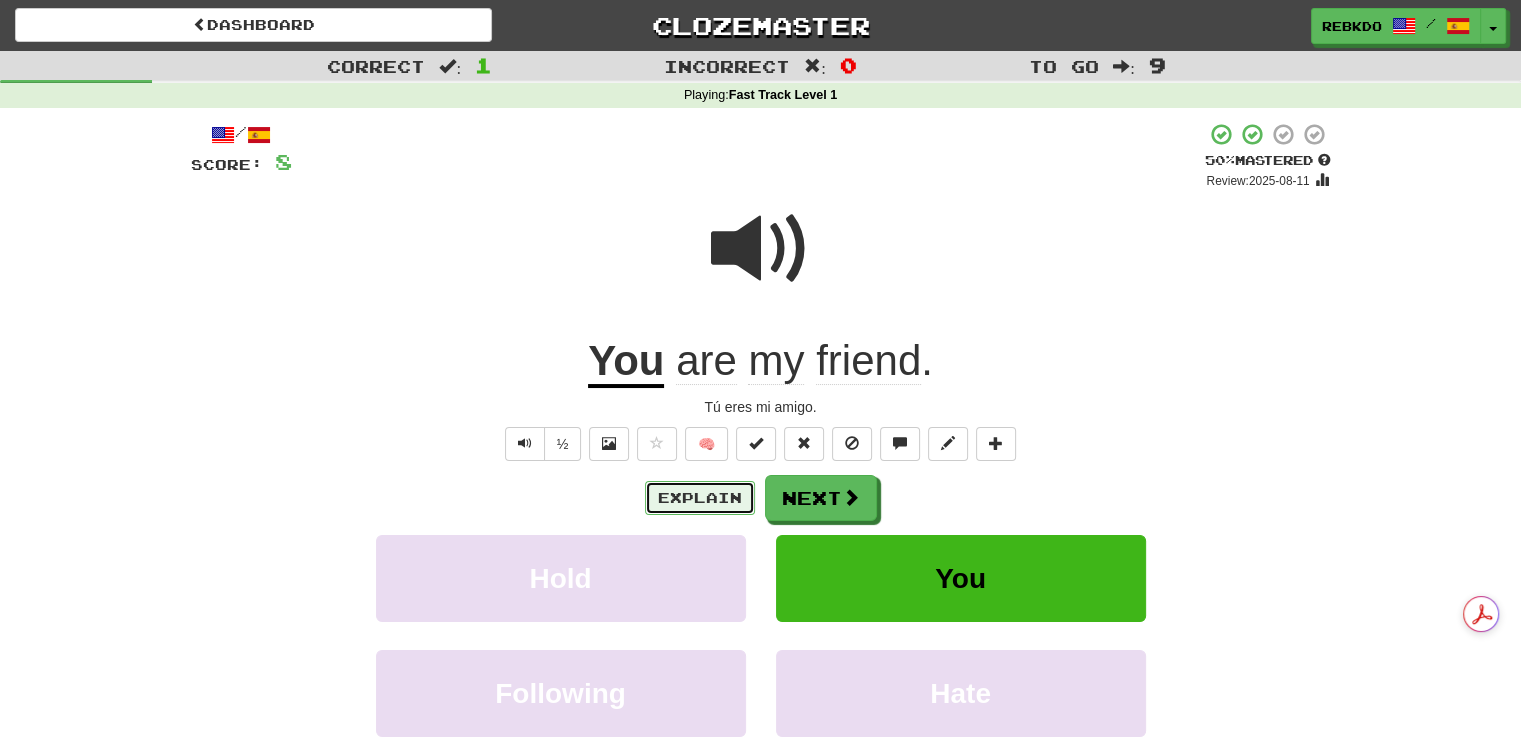 click on "Explain" at bounding box center (700, 498) 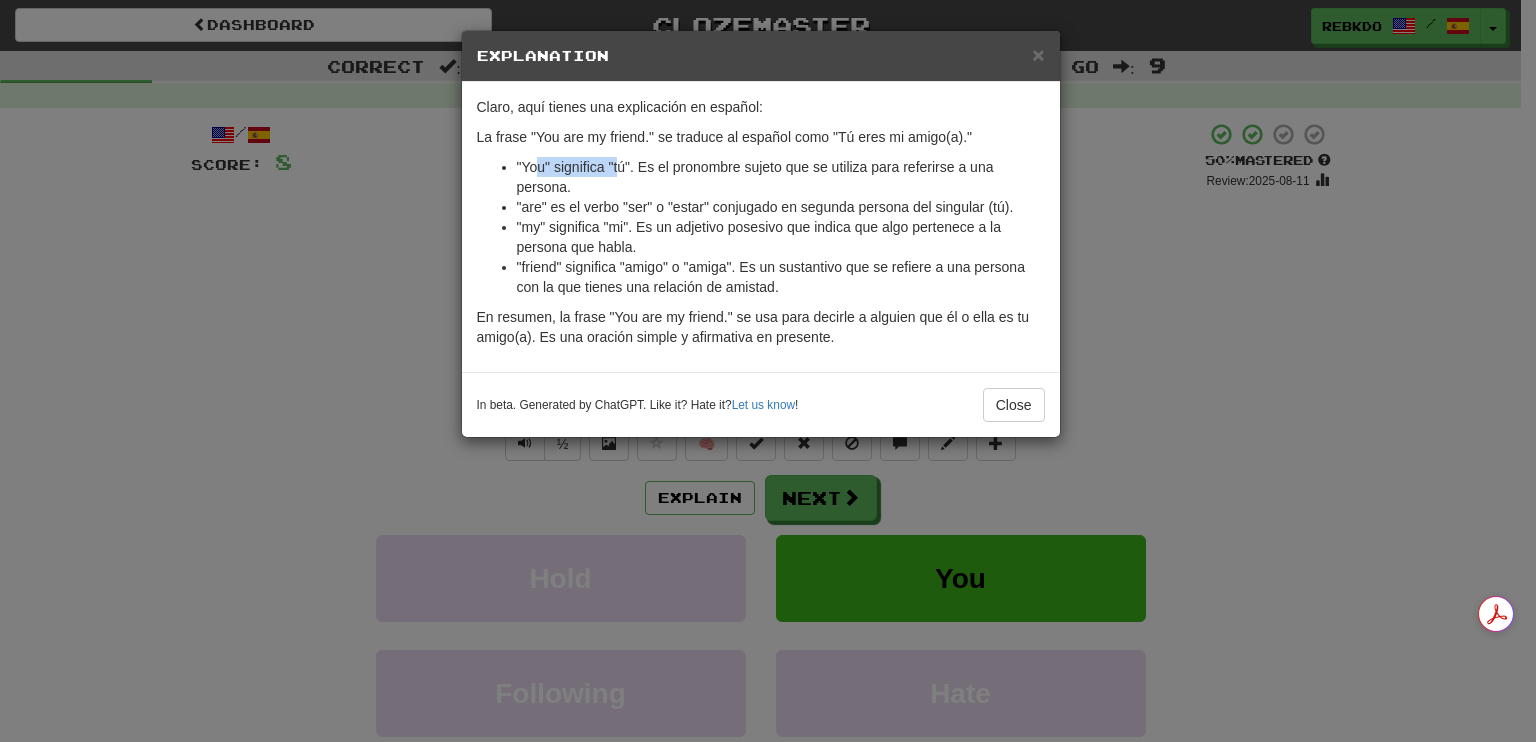 drag, startPoint x: 537, startPoint y: 169, endPoint x: 616, endPoint y: 171, distance: 79.025314 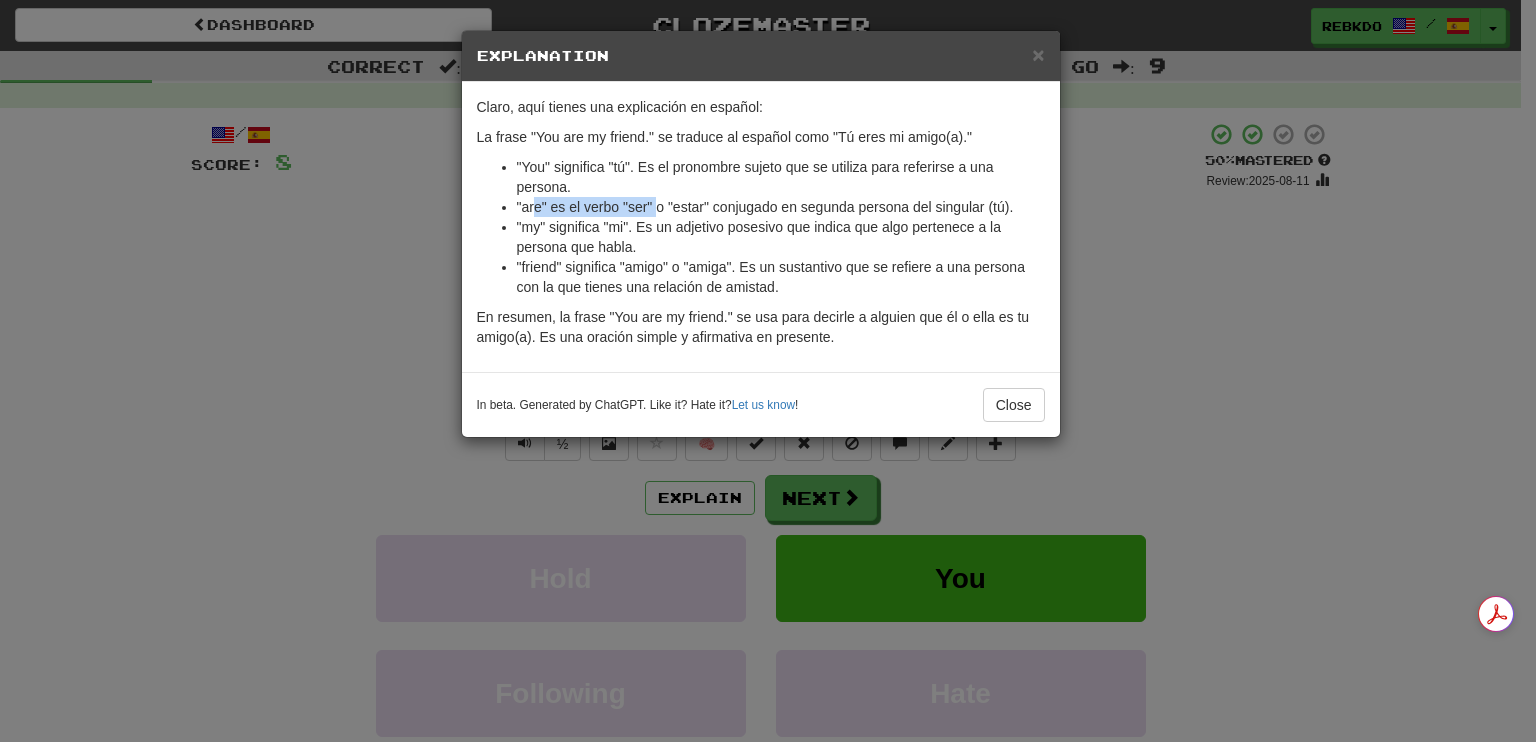 drag, startPoint x: 536, startPoint y: 198, endPoint x: 656, endPoint y: 197, distance: 120.004166 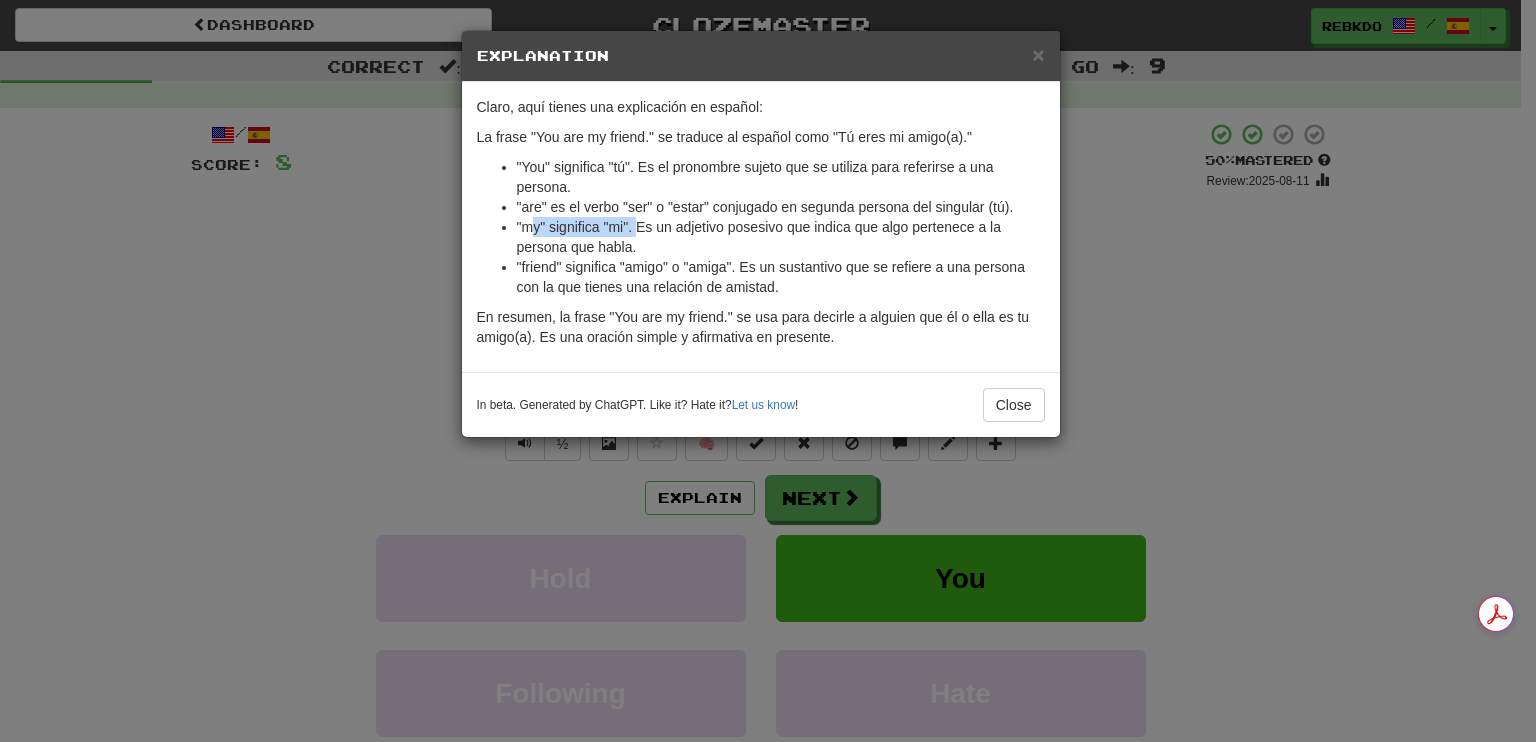 drag, startPoint x: 535, startPoint y: 227, endPoint x: 636, endPoint y: 230, distance: 101.04455 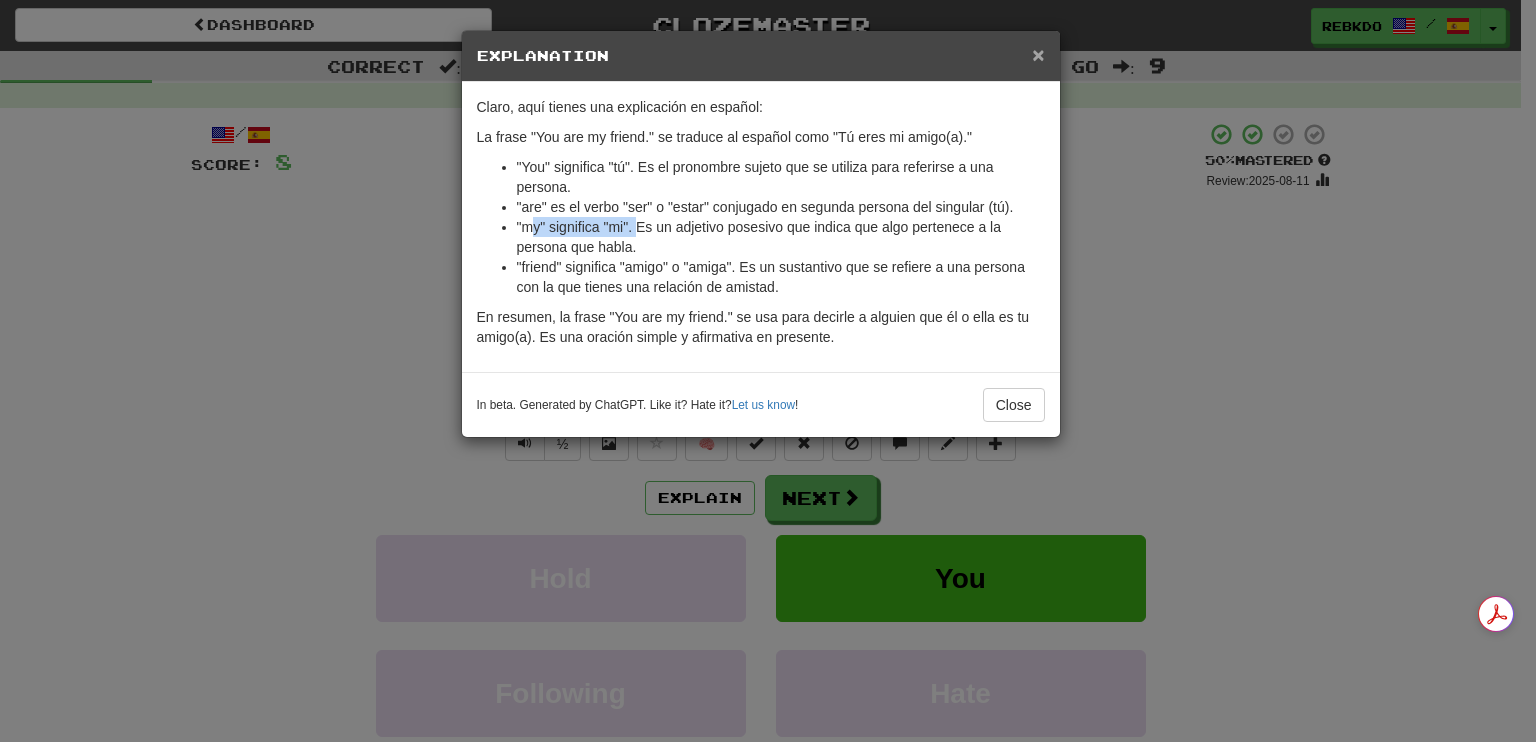 click on "×" at bounding box center [1038, 54] 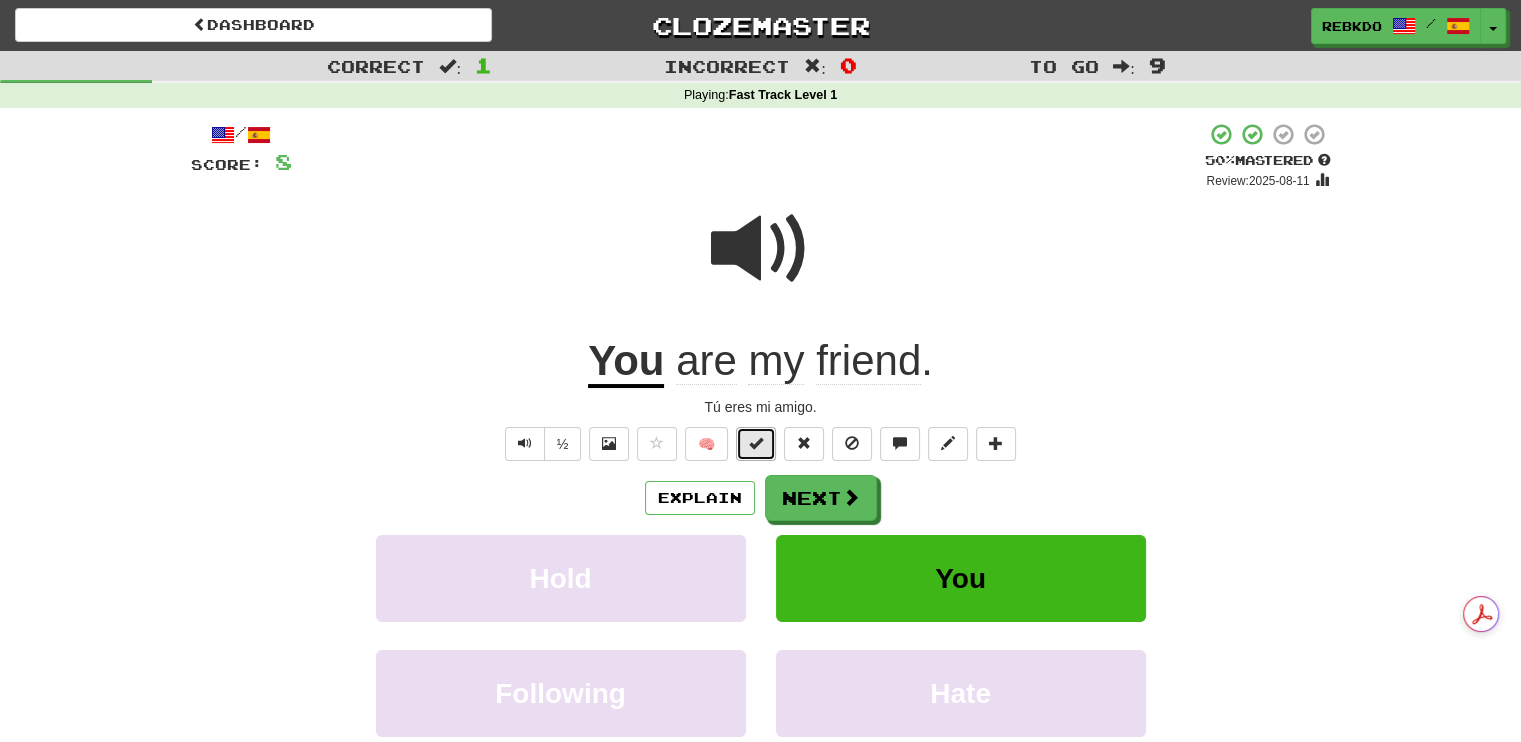 click at bounding box center (756, 443) 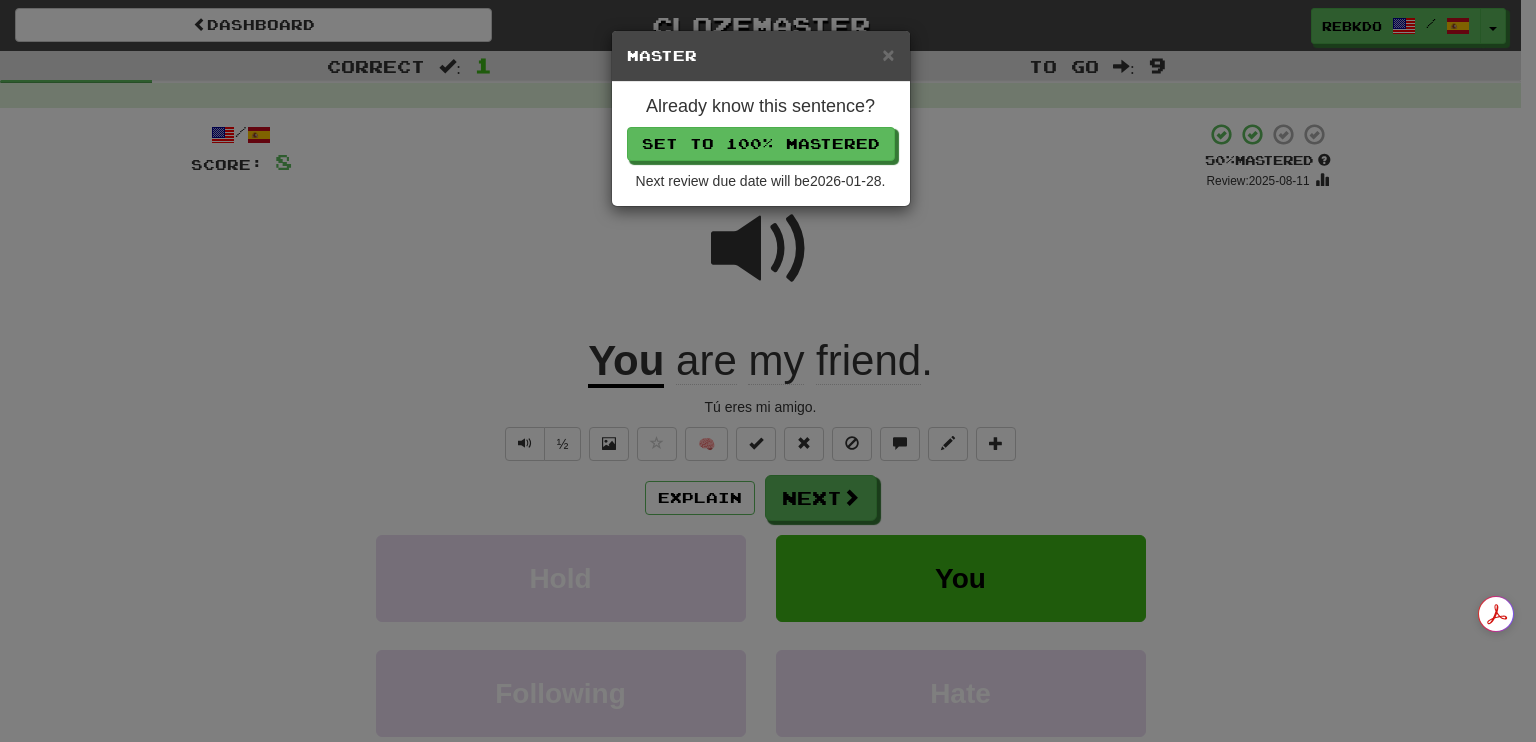 click on "Master" at bounding box center (761, 56) 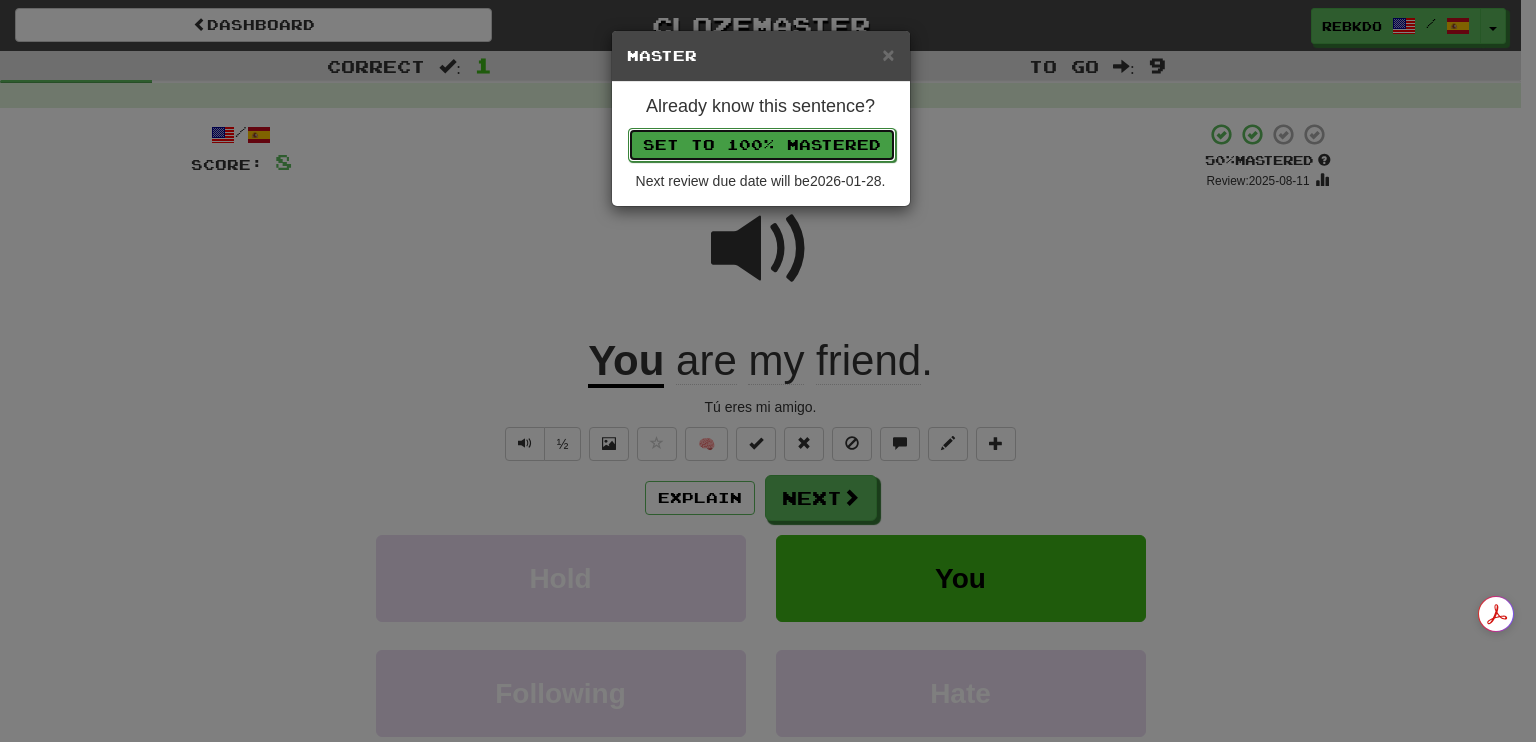 click on "Set to 100% Mastered" at bounding box center [762, 145] 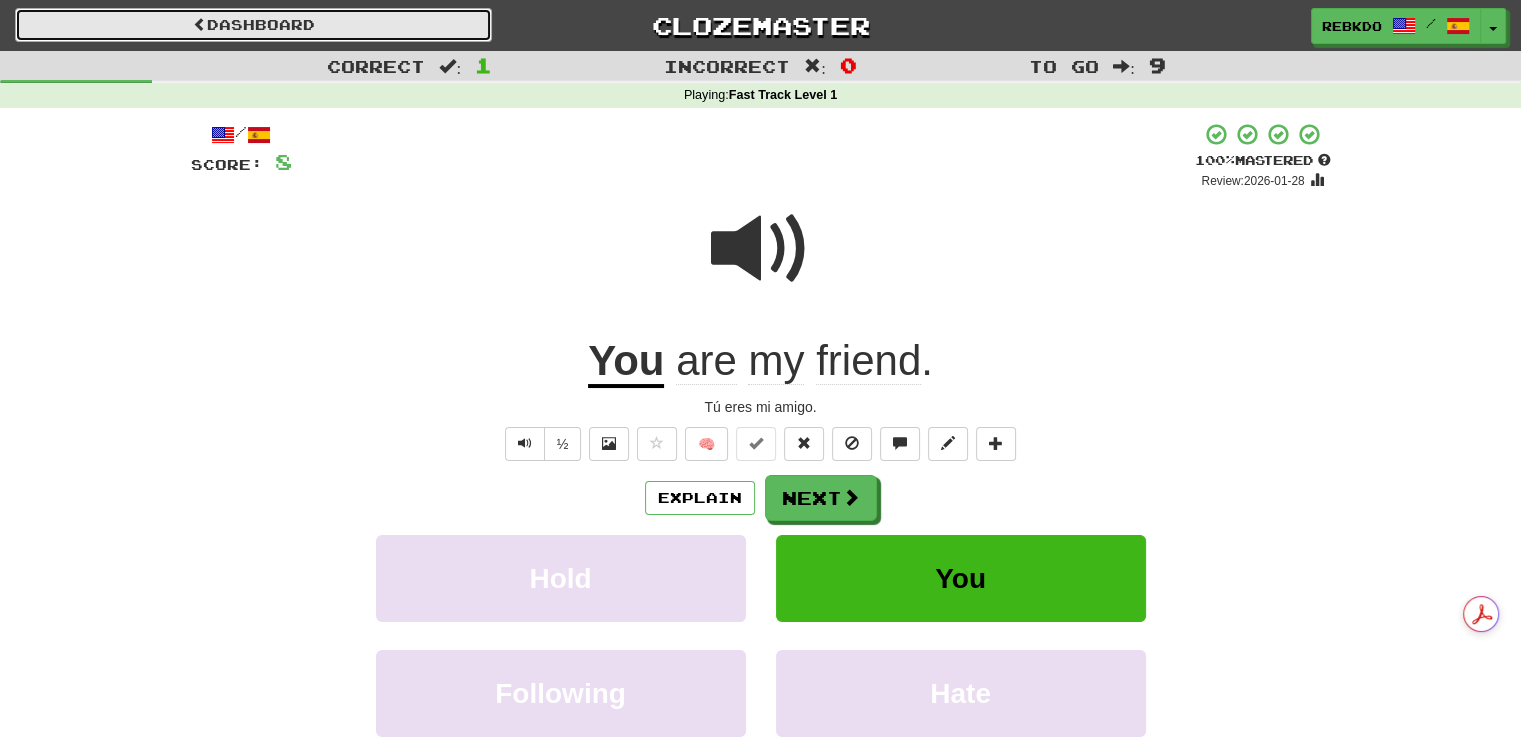 click on "Dashboard" at bounding box center (253, 25) 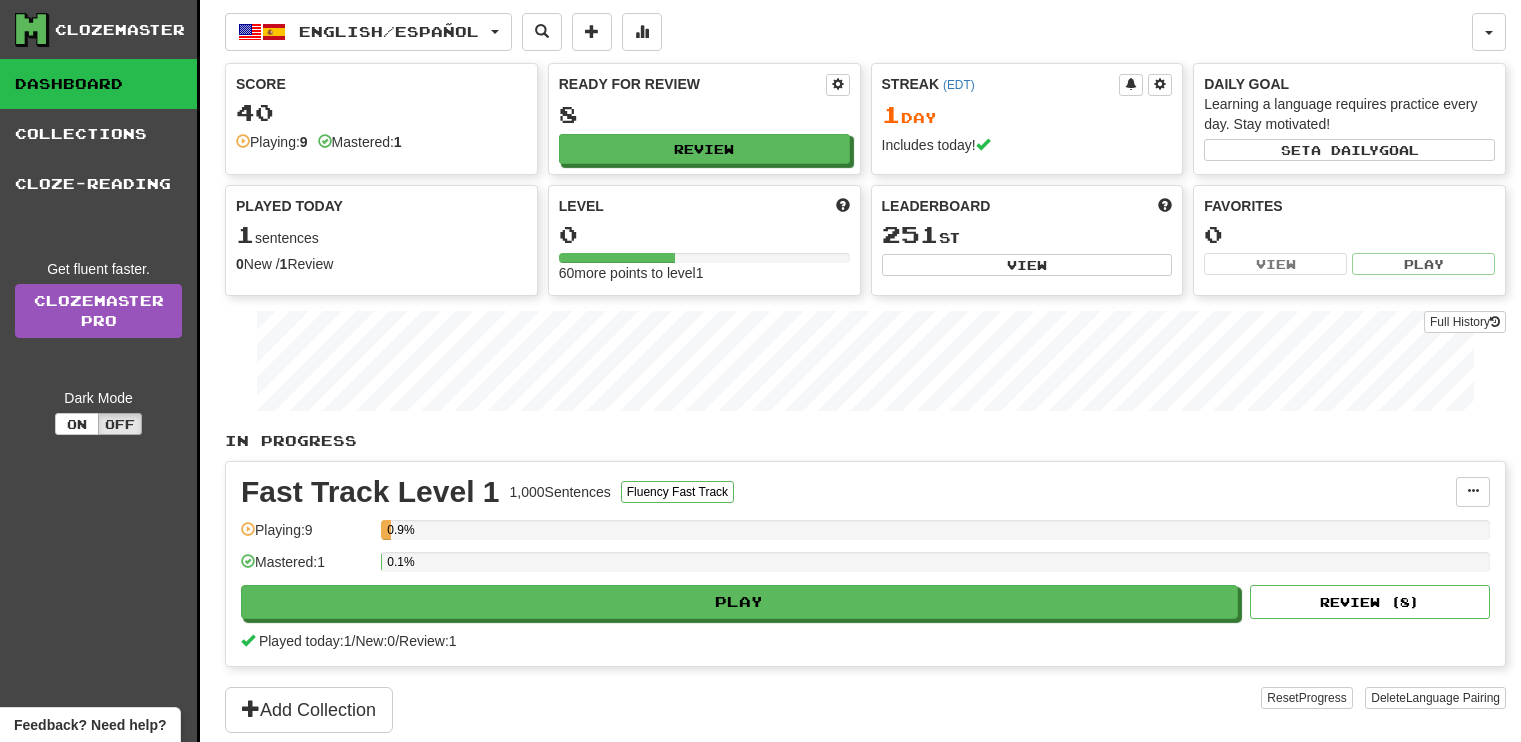 scroll, scrollTop: 0, scrollLeft: 0, axis: both 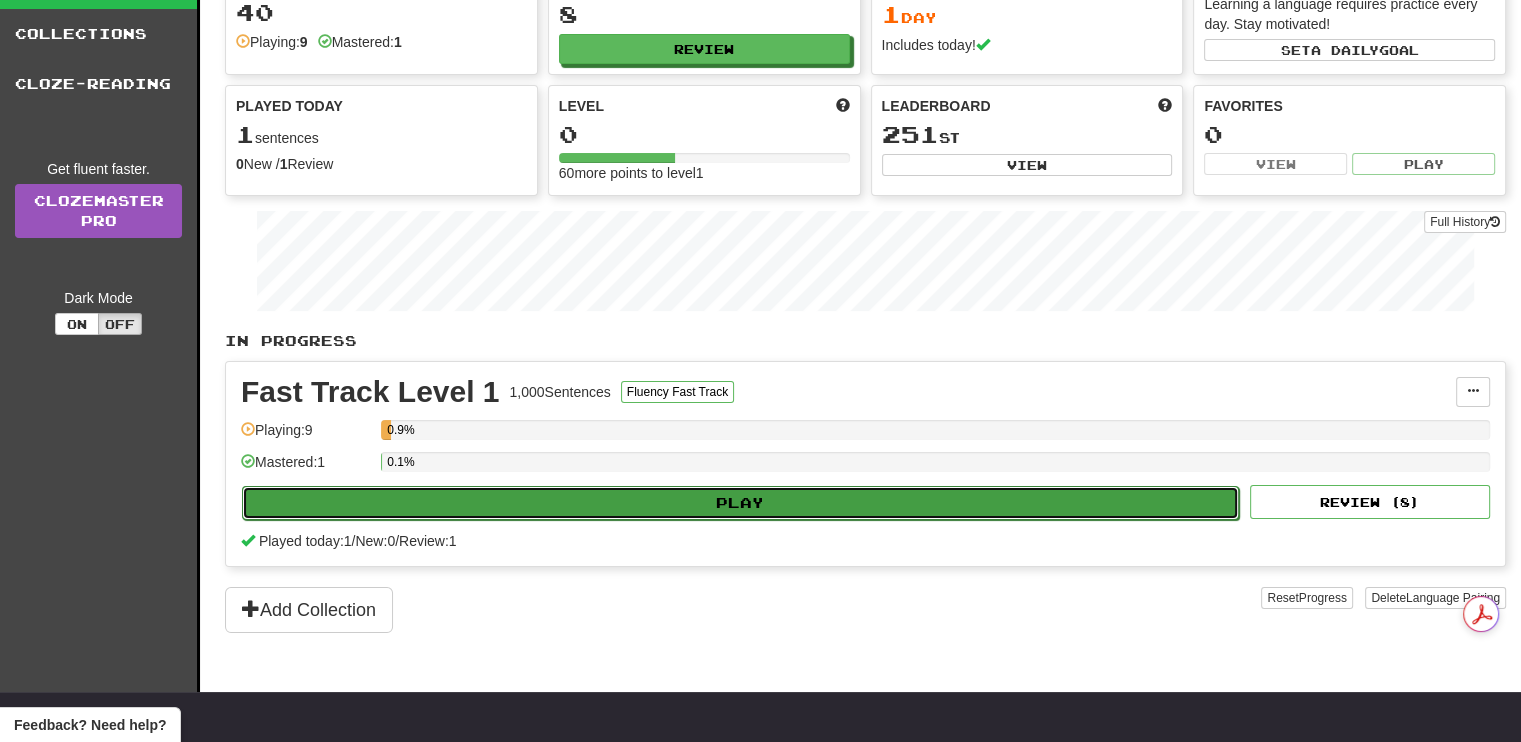 click on "Play" at bounding box center (740, 503) 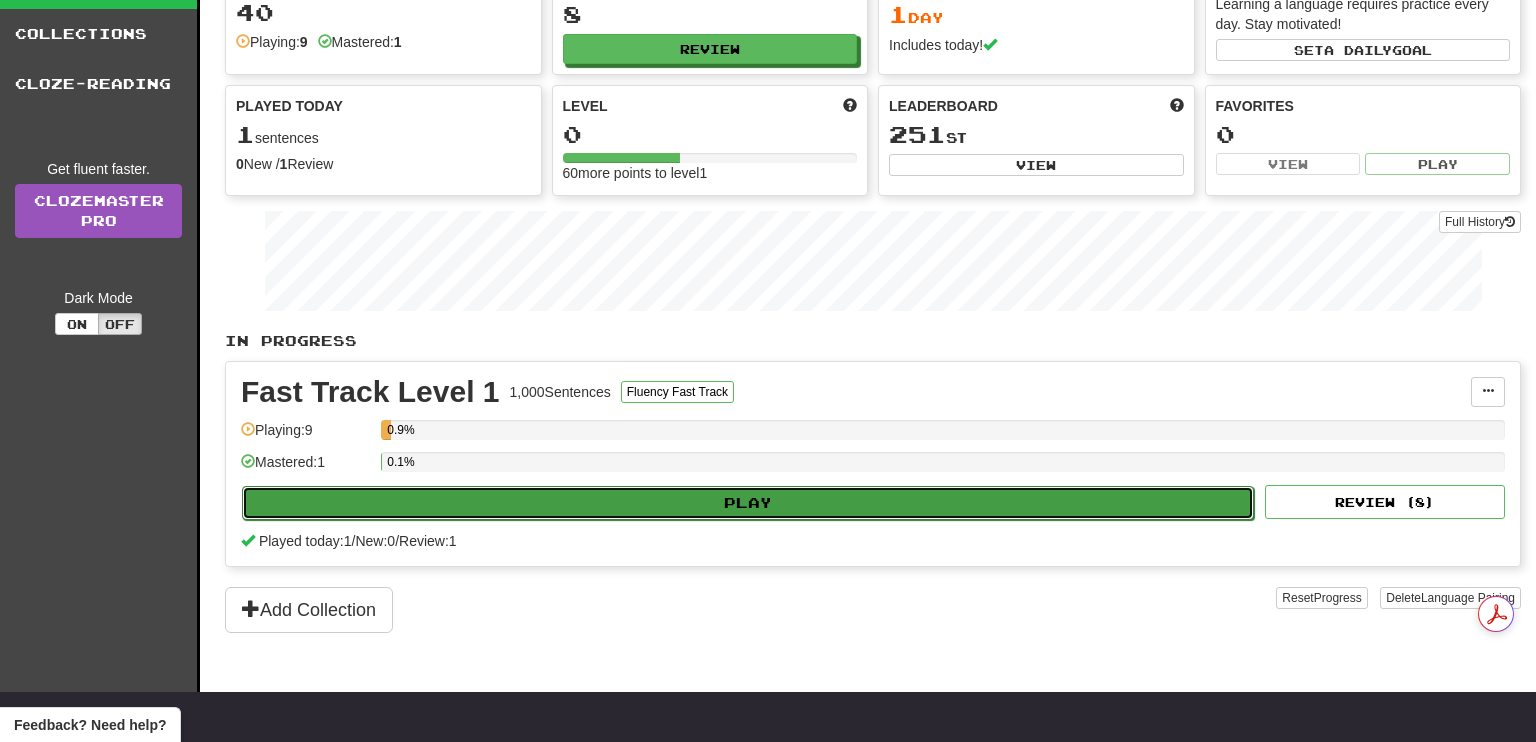 select on "**" 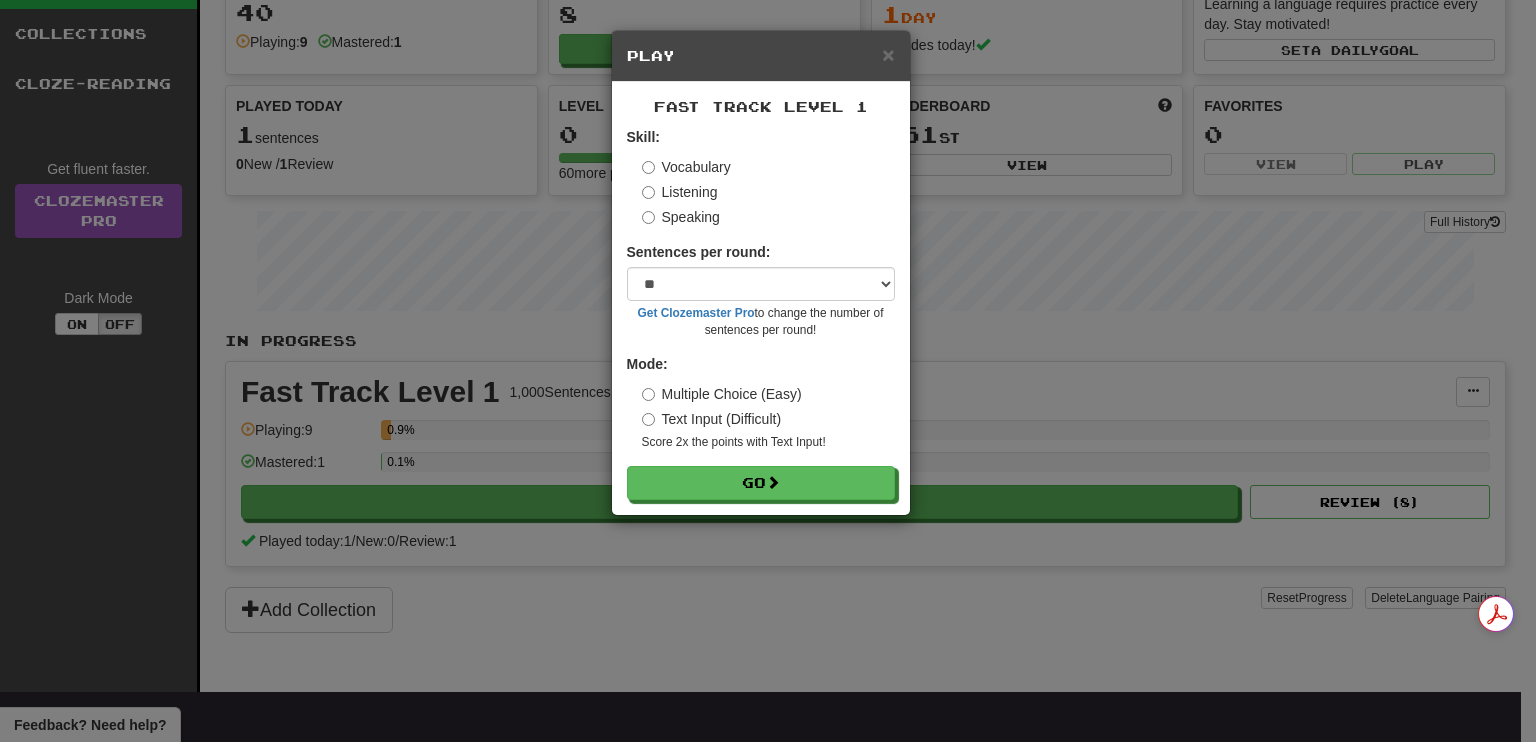 click on "Text Input (Difficult)" at bounding box center (712, 419) 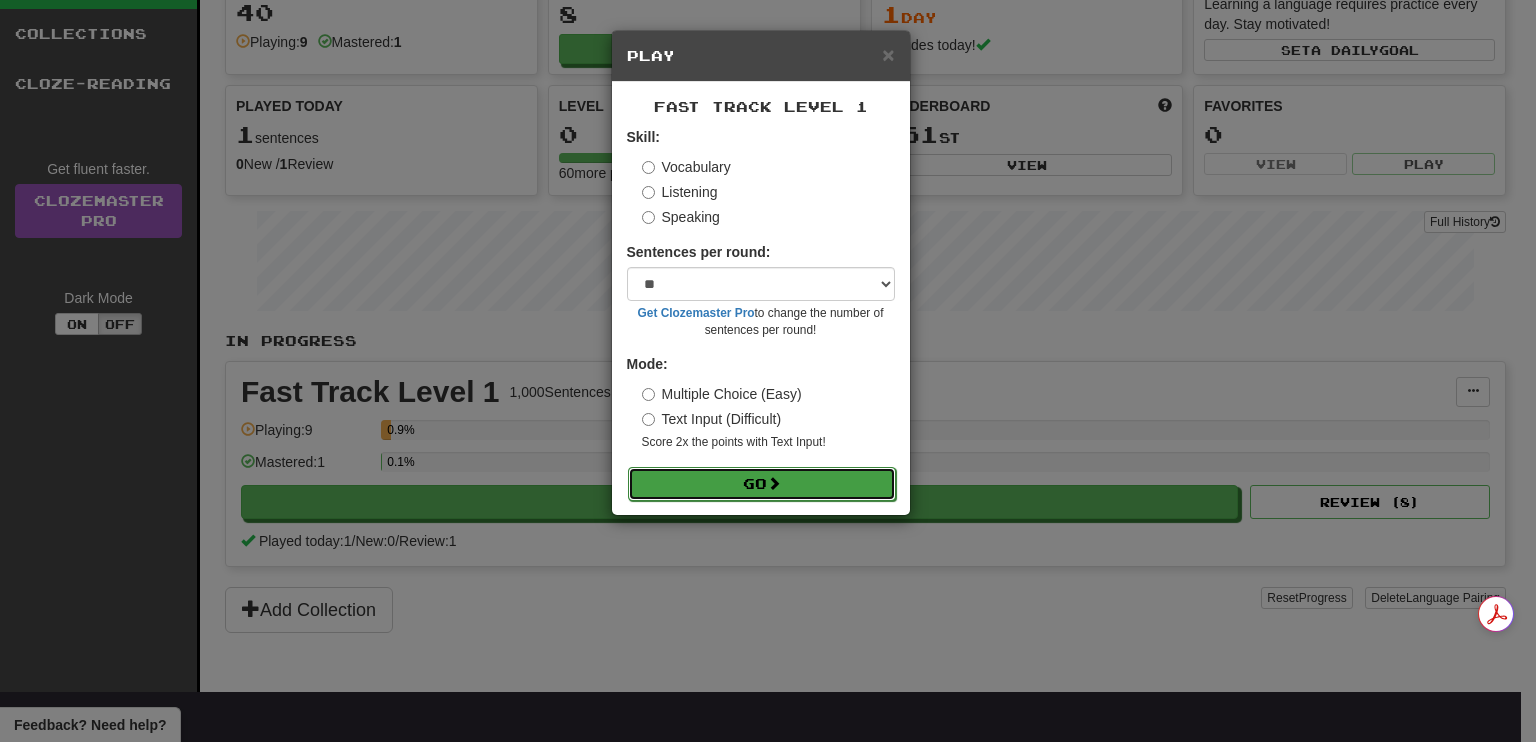 click on "Go" at bounding box center [762, 484] 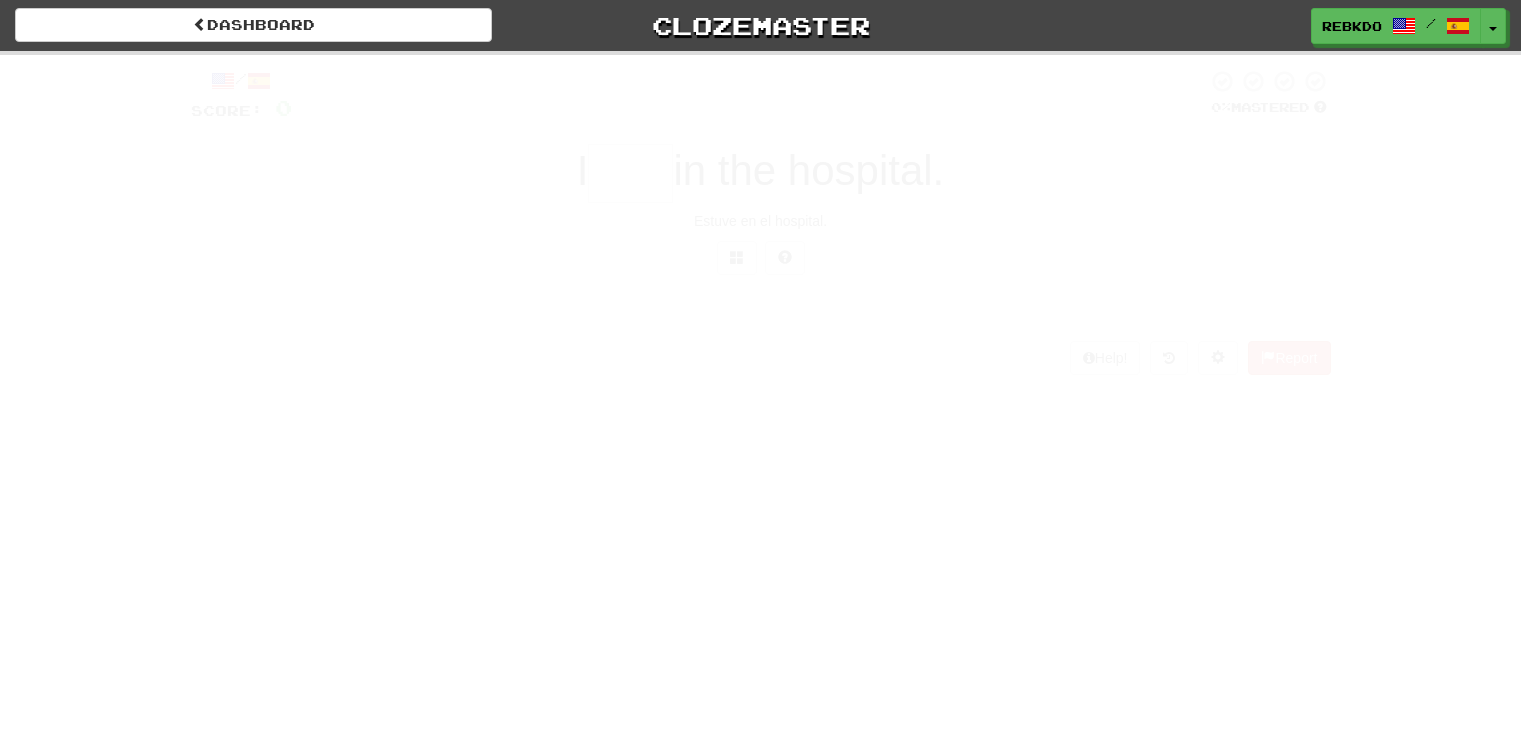 scroll, scrollTop: 0, scrollLeft: 0, axis: both 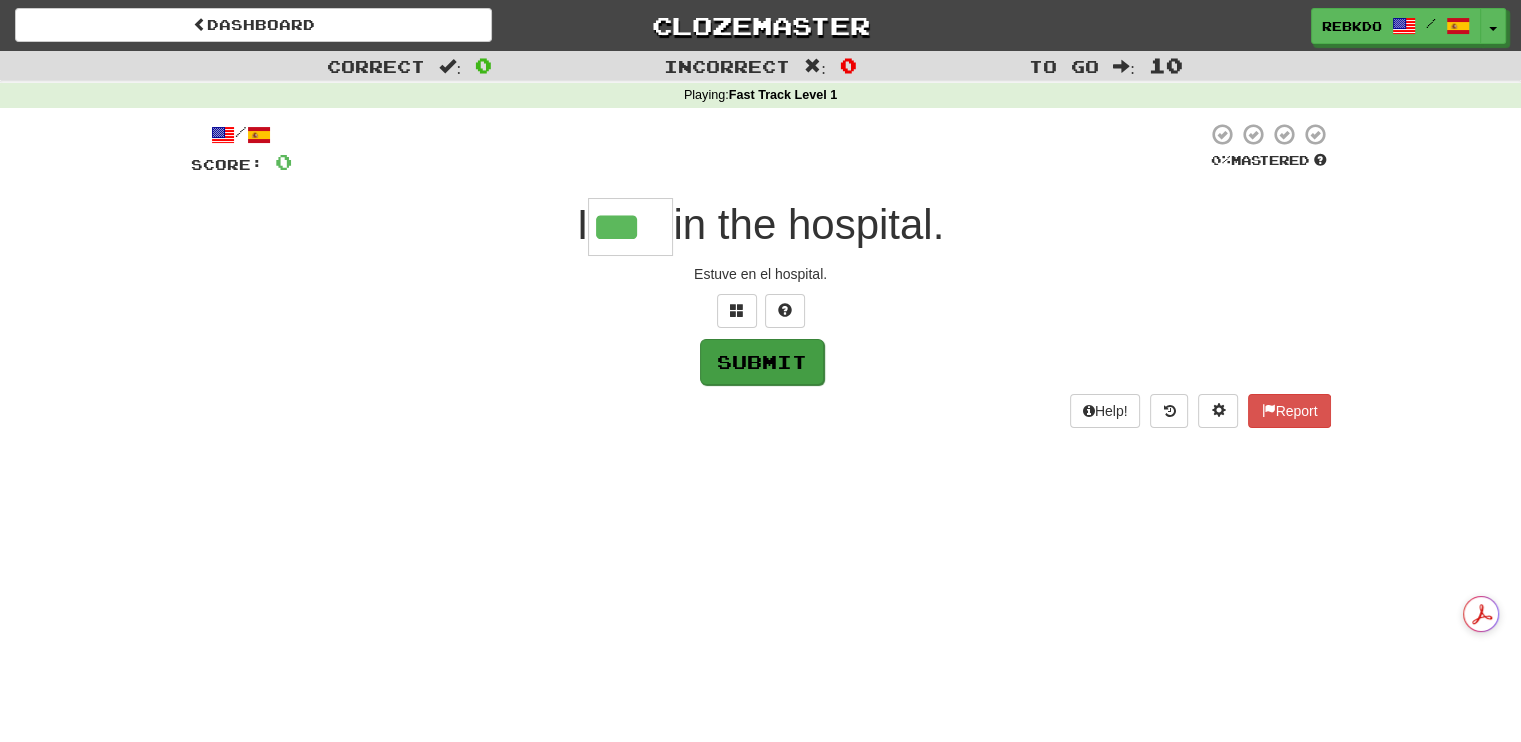 type on "***" 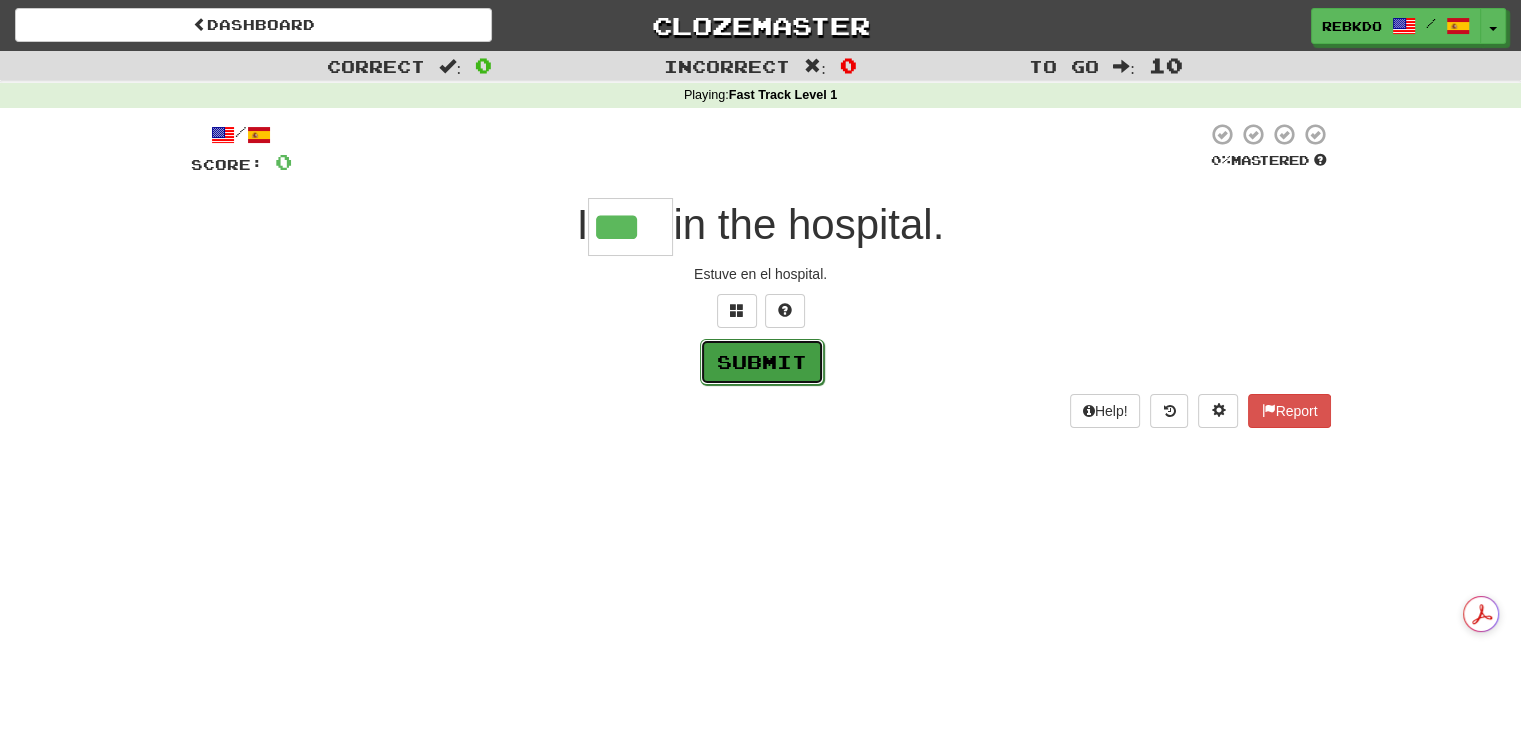 click on "Submit" at bounding box center [762, 362] 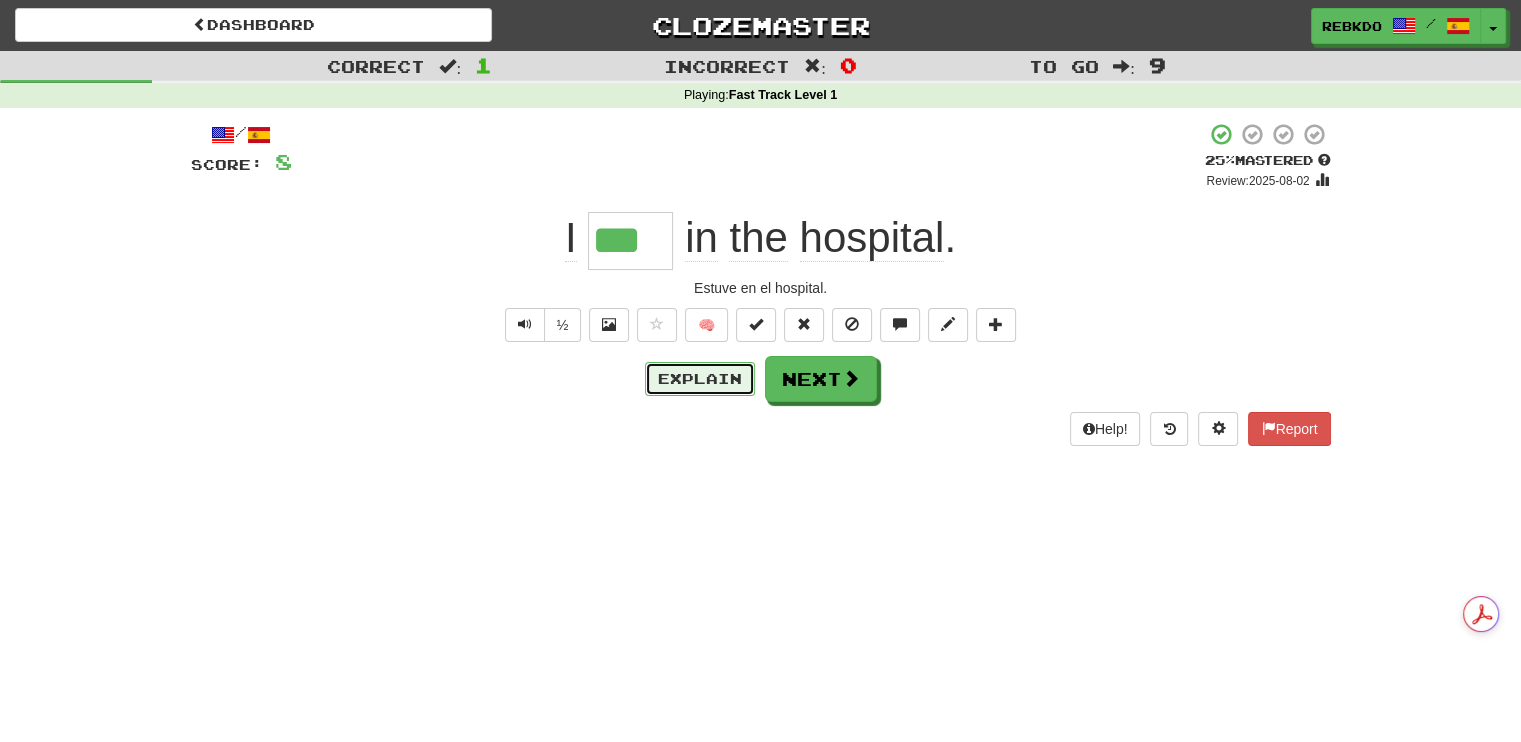 click on "Explain" at bounding box center [700, 379] 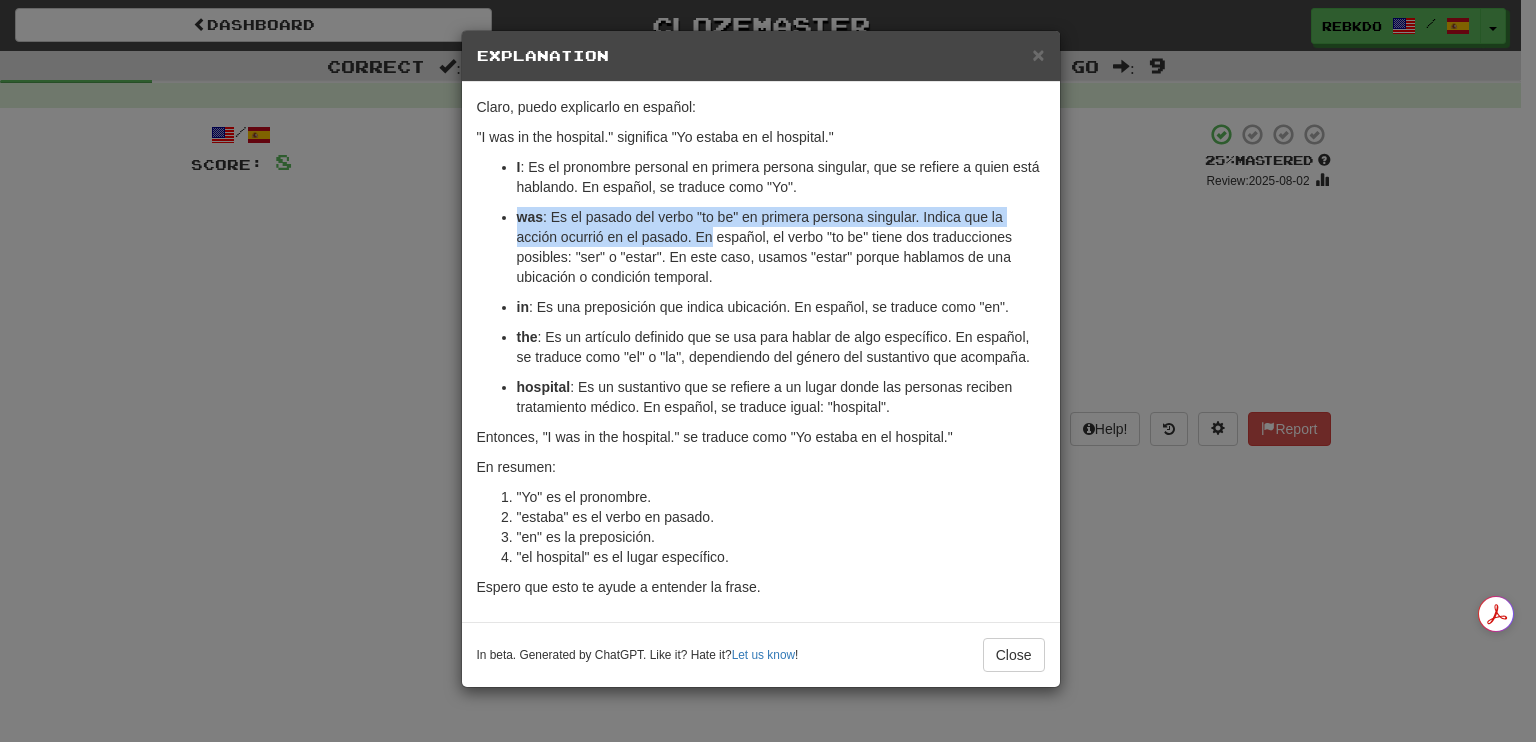 drag, startPoint x: 569, startPoint y: 227, endPoint x: 712, endPoint y: 236, distance: 143.28294 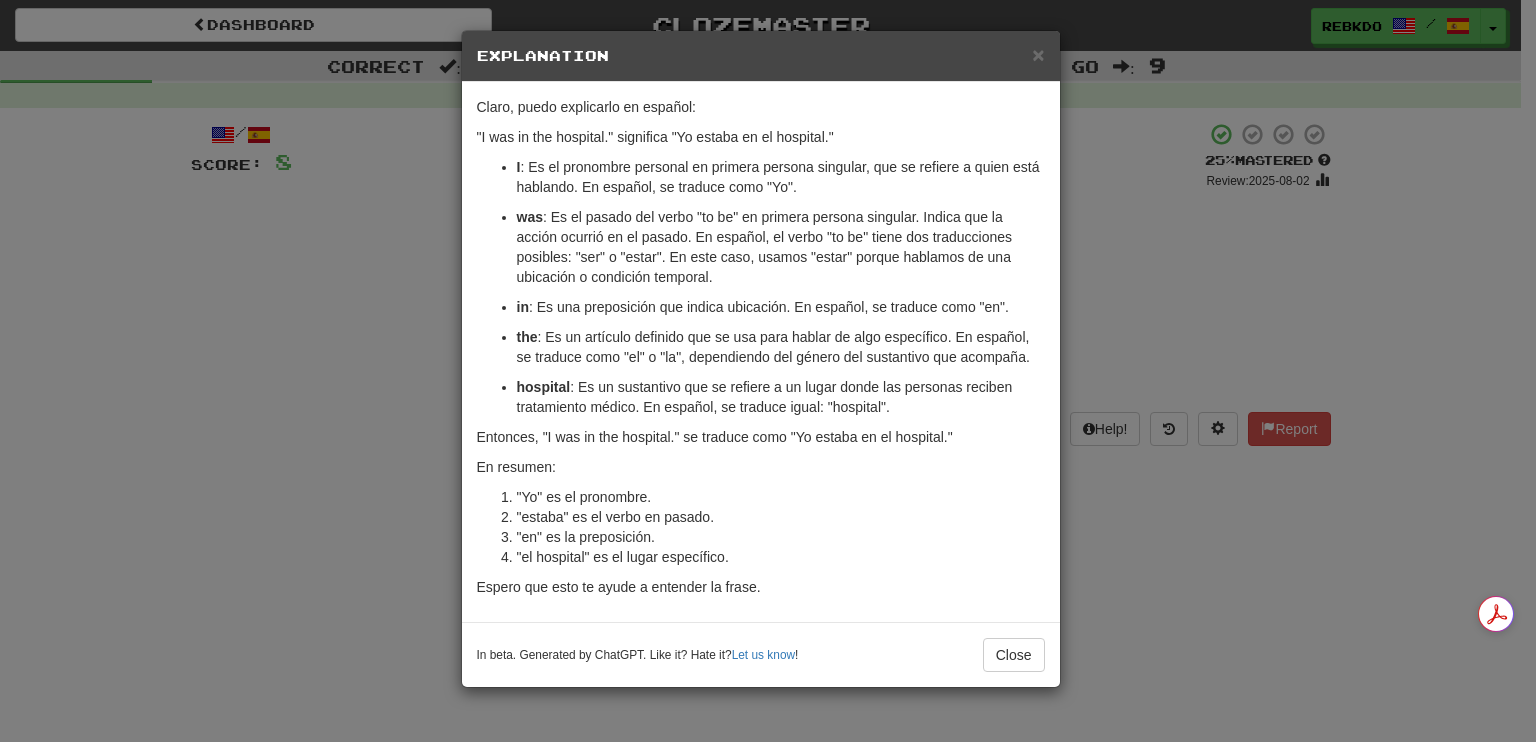 click on "I : Es el pronombre personal en primera persona singular, que se refiere a quien está hablando. En español, se traduce como "Yo".
was : Es el pasado del verbo "to be" en primera persona singular. Indica que la acción ocurrió en el pasado. En español, el verbo "to be" tiene dos traducciones posibles: "ser" o "estar". En este caso, usamos "estar" porque hablamos de una ubicación o condición temporal.
in : Es una preposición que indica ubicación. En español, se traduce como "en".
the : Es un artículo definido que se usa para hablar de algo específico. En español, se traduce como "el" o "la", dependiendo del género del sustantivo que acompaña.
hospital : Es un sustantivo que se refiere a un lugar donde las personas reciben tratamiento médico. En español, se traduce igual: "hospital"." at bounding box center [761, 287] 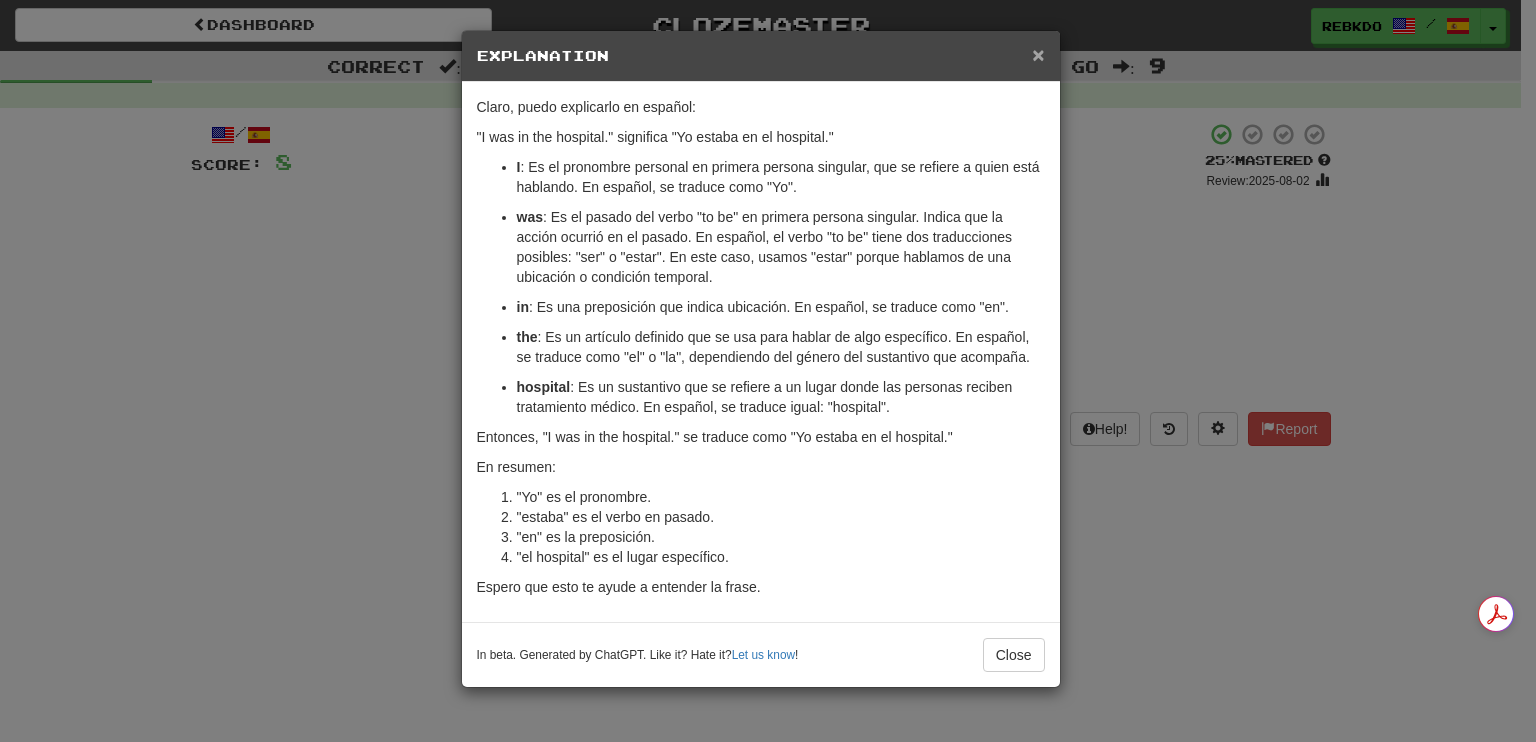 click on "×" at bounding box center [1038, 54] 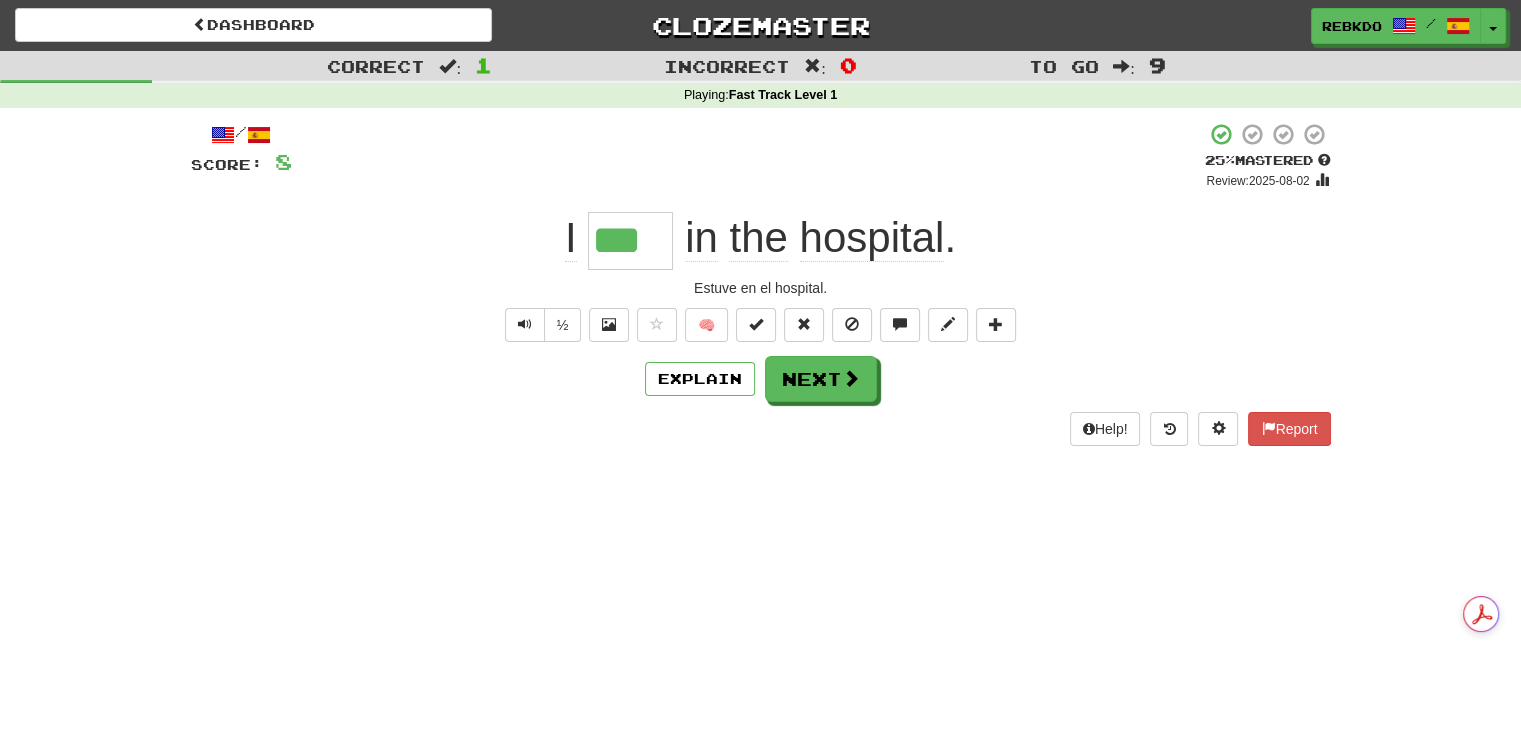 click on "hospital" at bounding box center [872, 238] 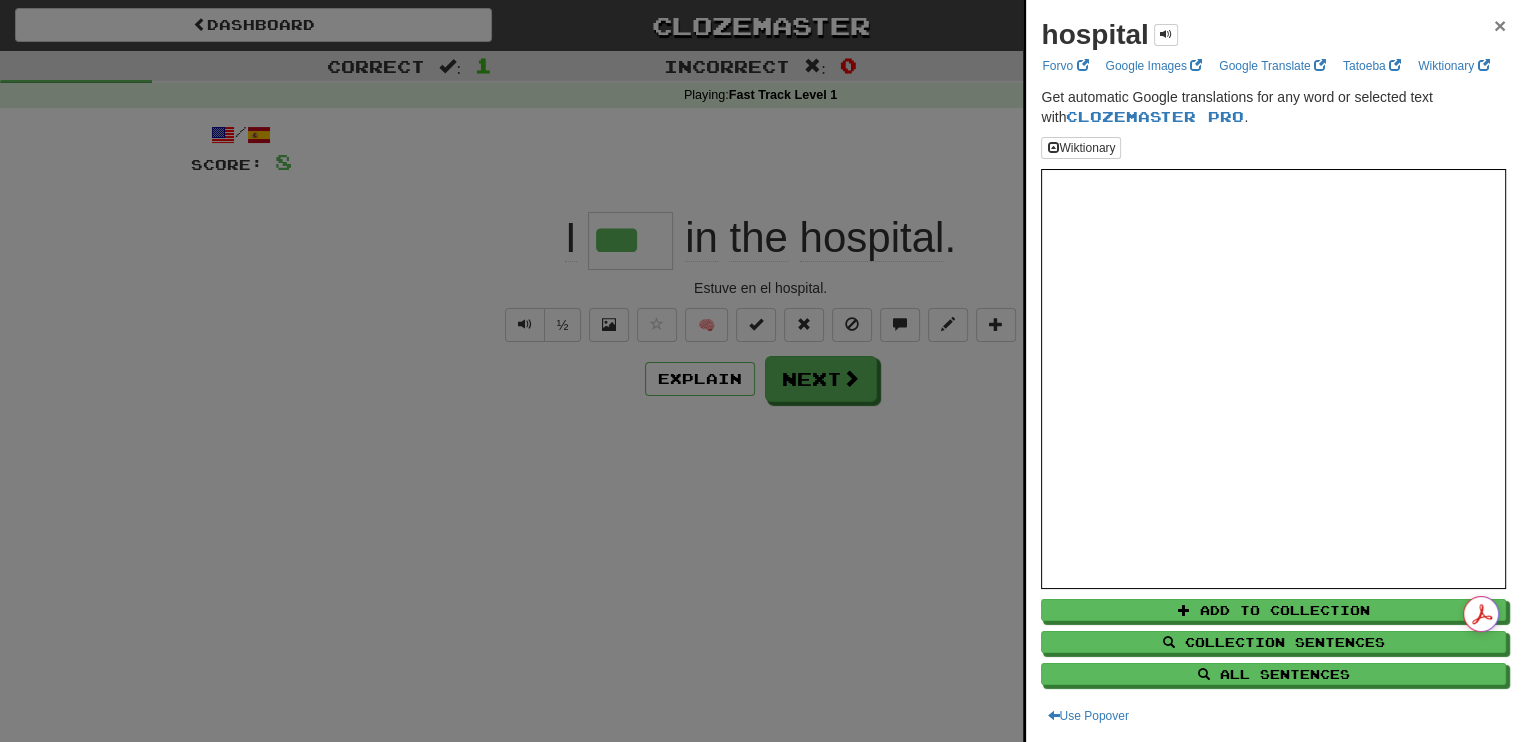 click on "×" at bounding box center [1500, 25] 